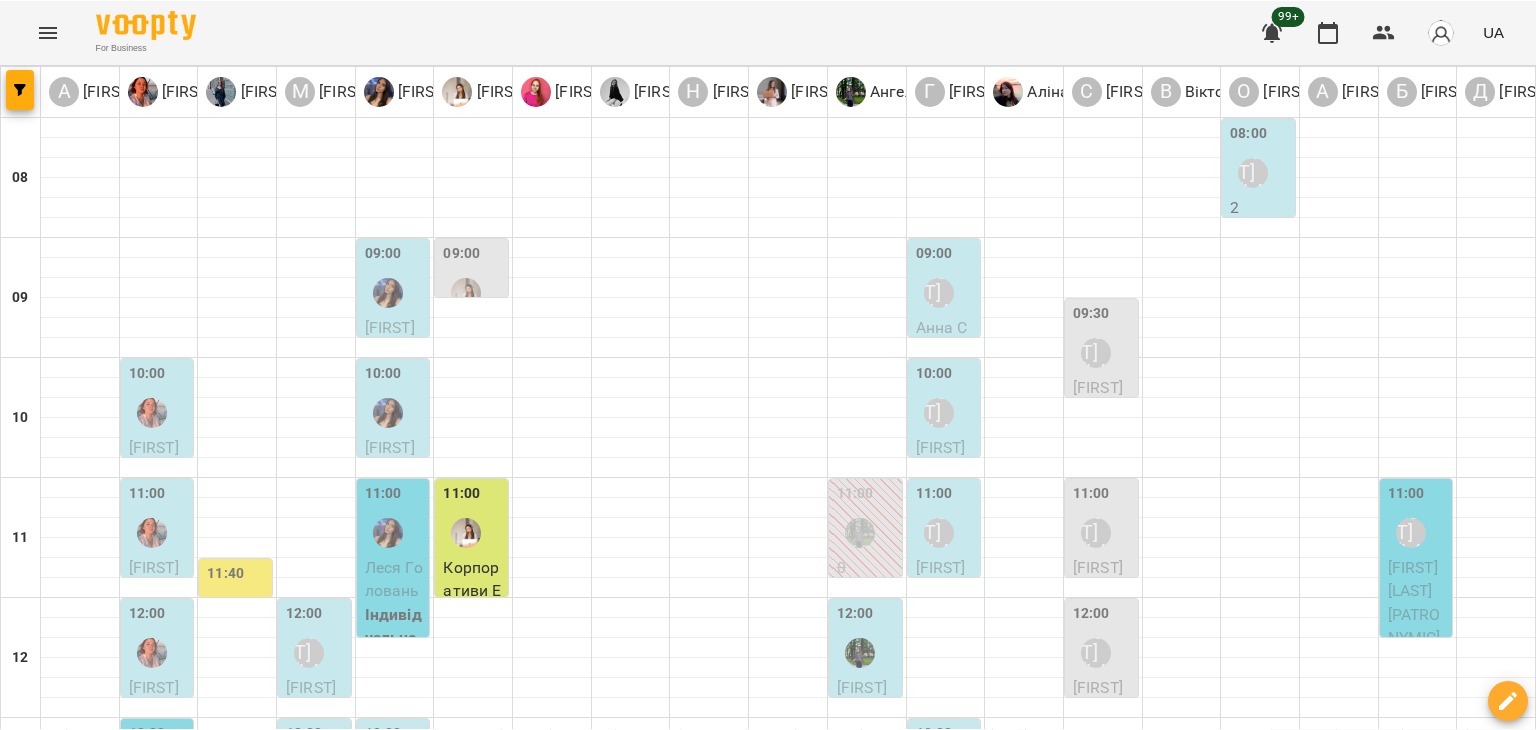 scroll, scrollTop: 0, scrollLeft: 0, axis: both 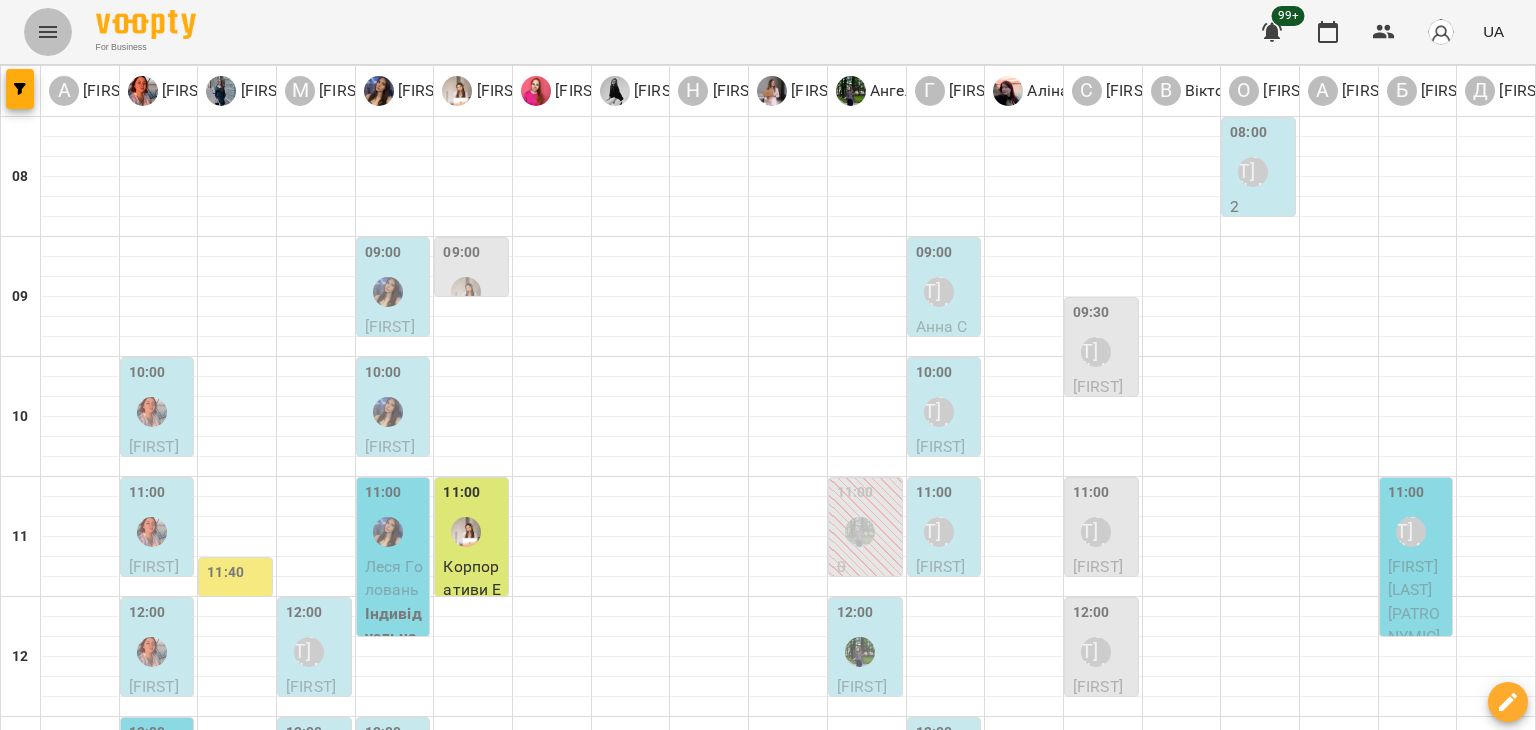 click 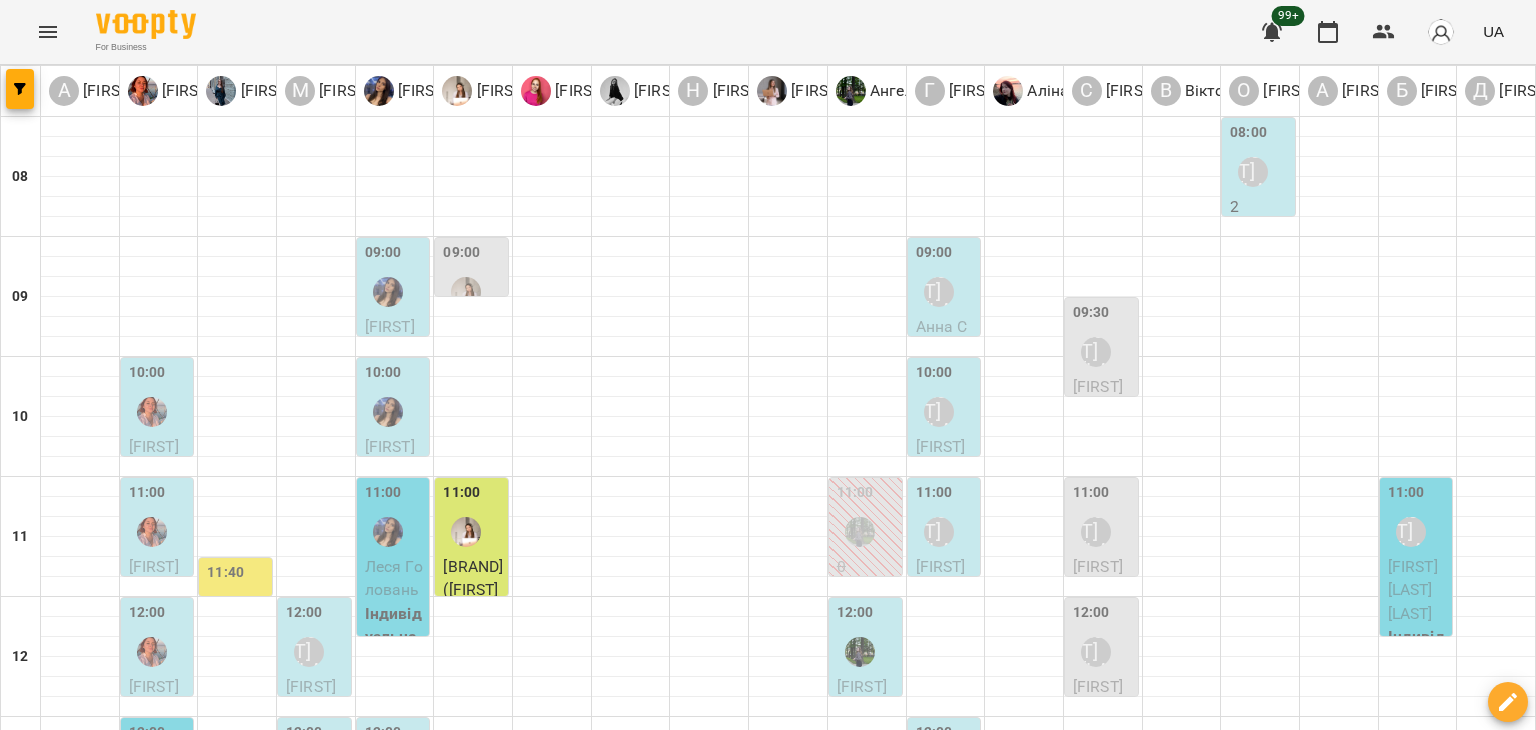 scroll, scrollTop: 0, scrollLeft: 0, axis: both 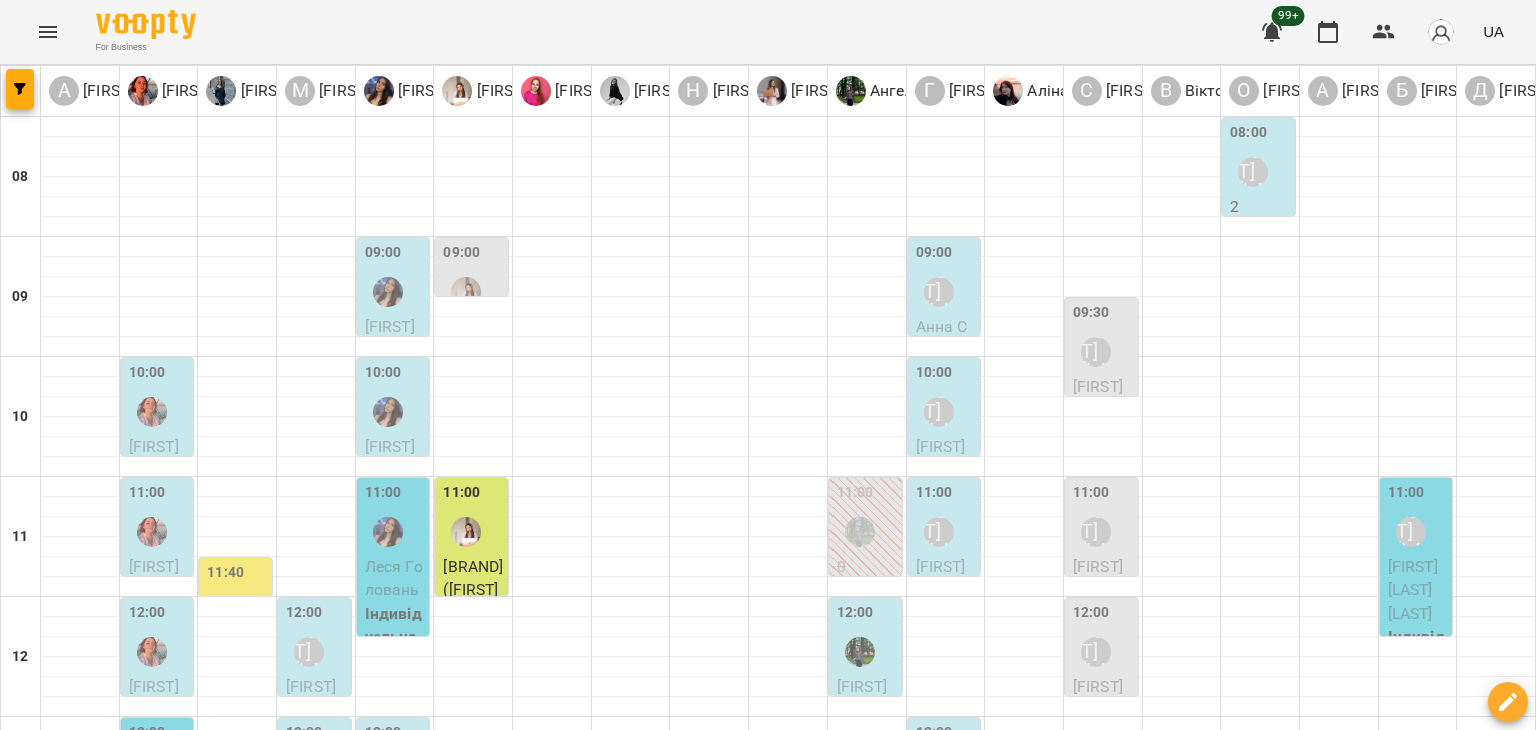 click at bounding box center (552, 1087) 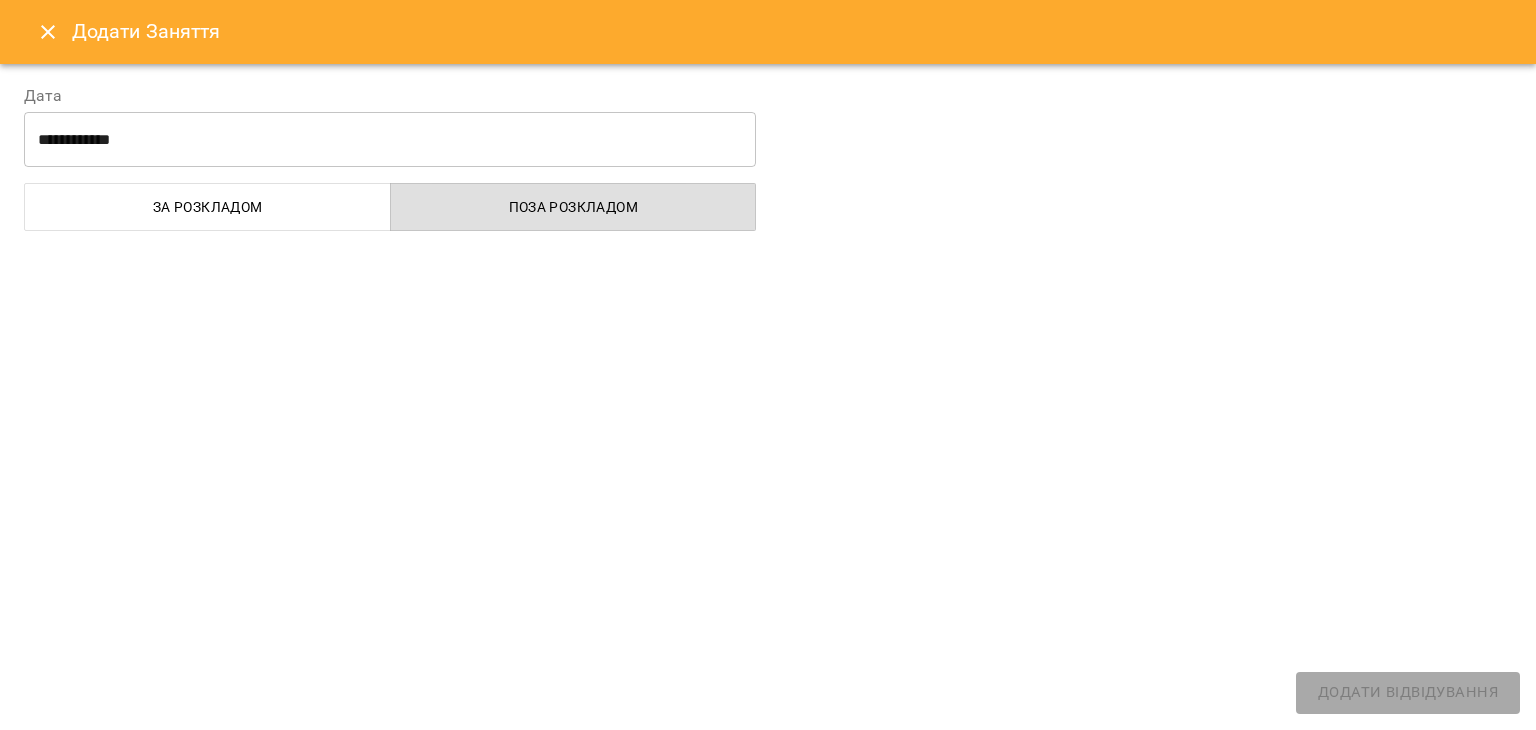 select 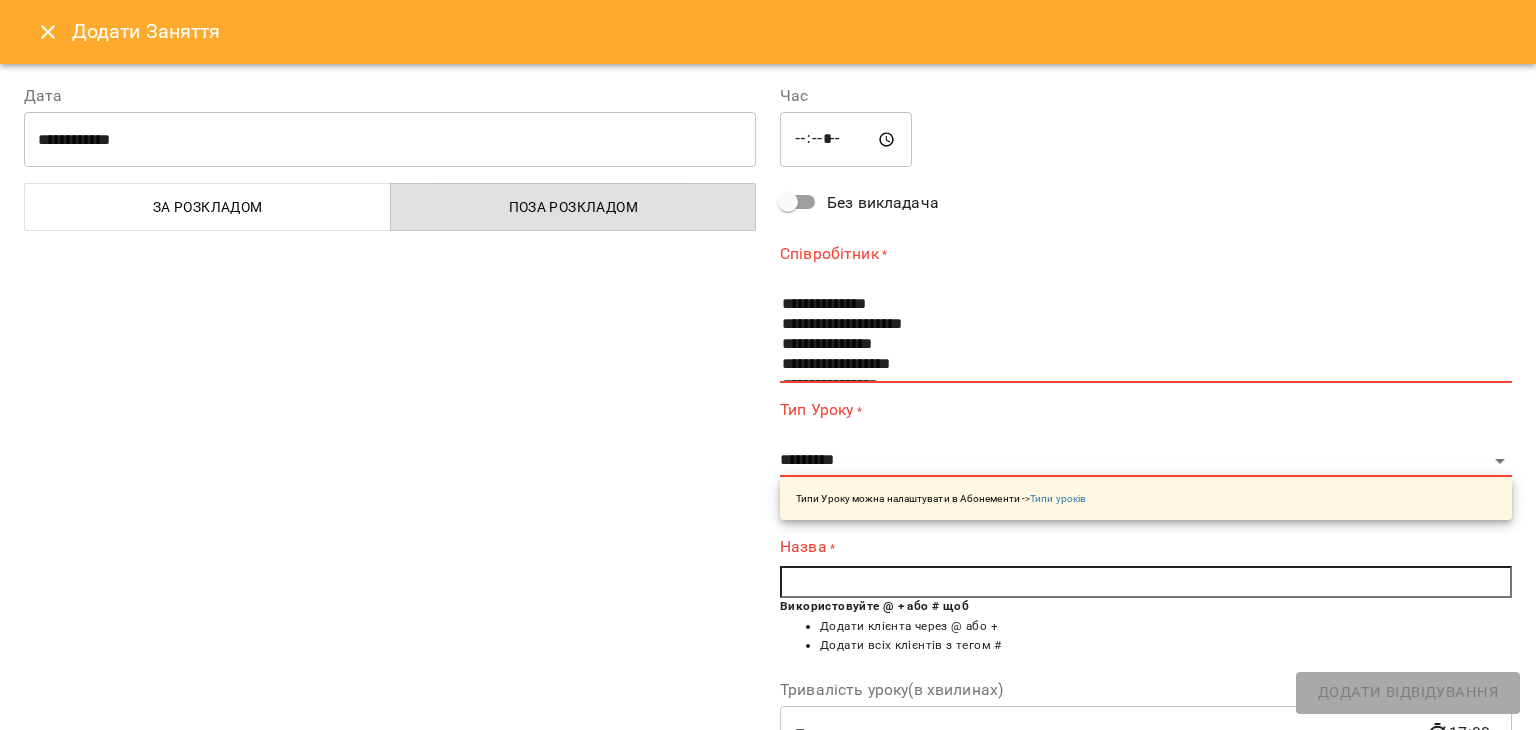 click on "**********" at bounding box center [390, 519] 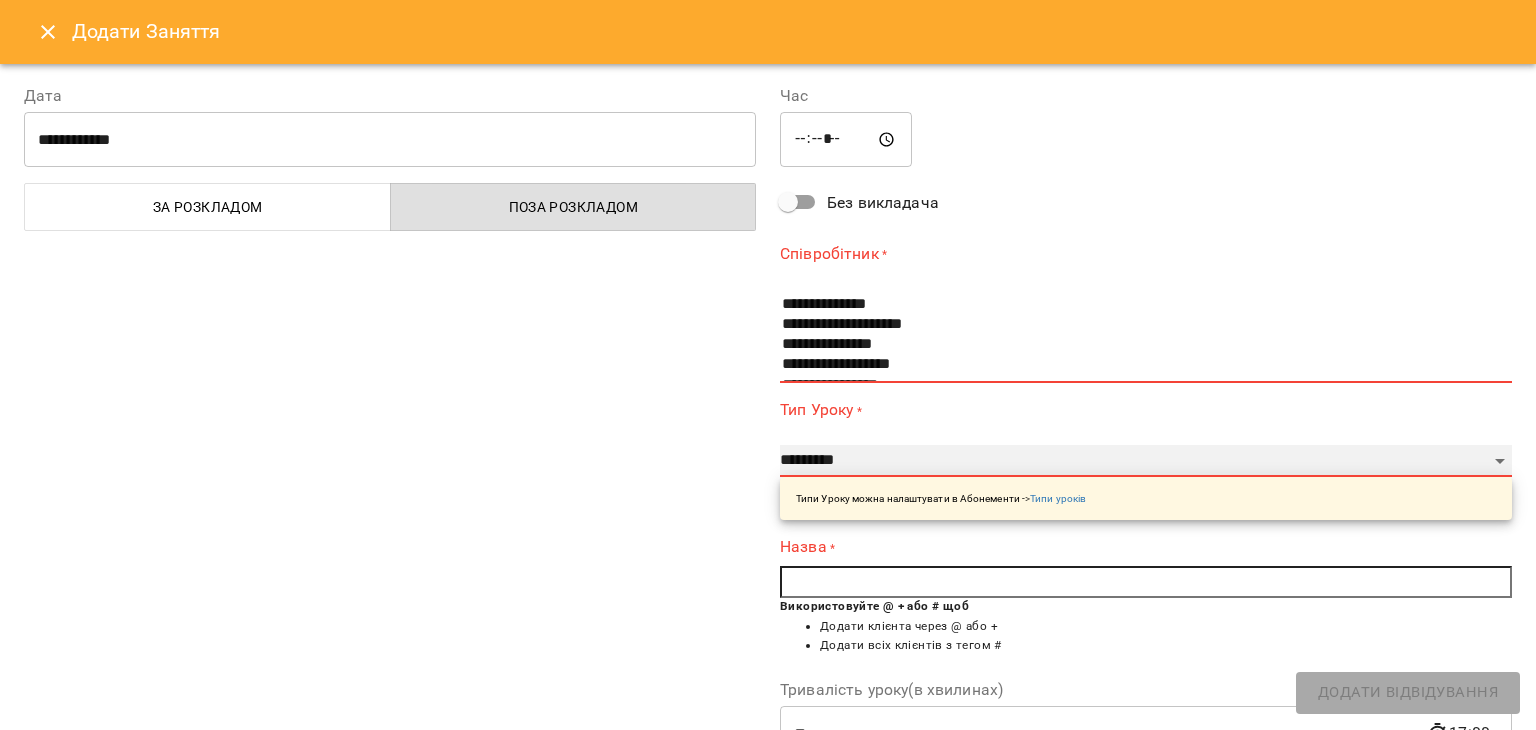 click on "**********" at bounding box center (1146, 461) 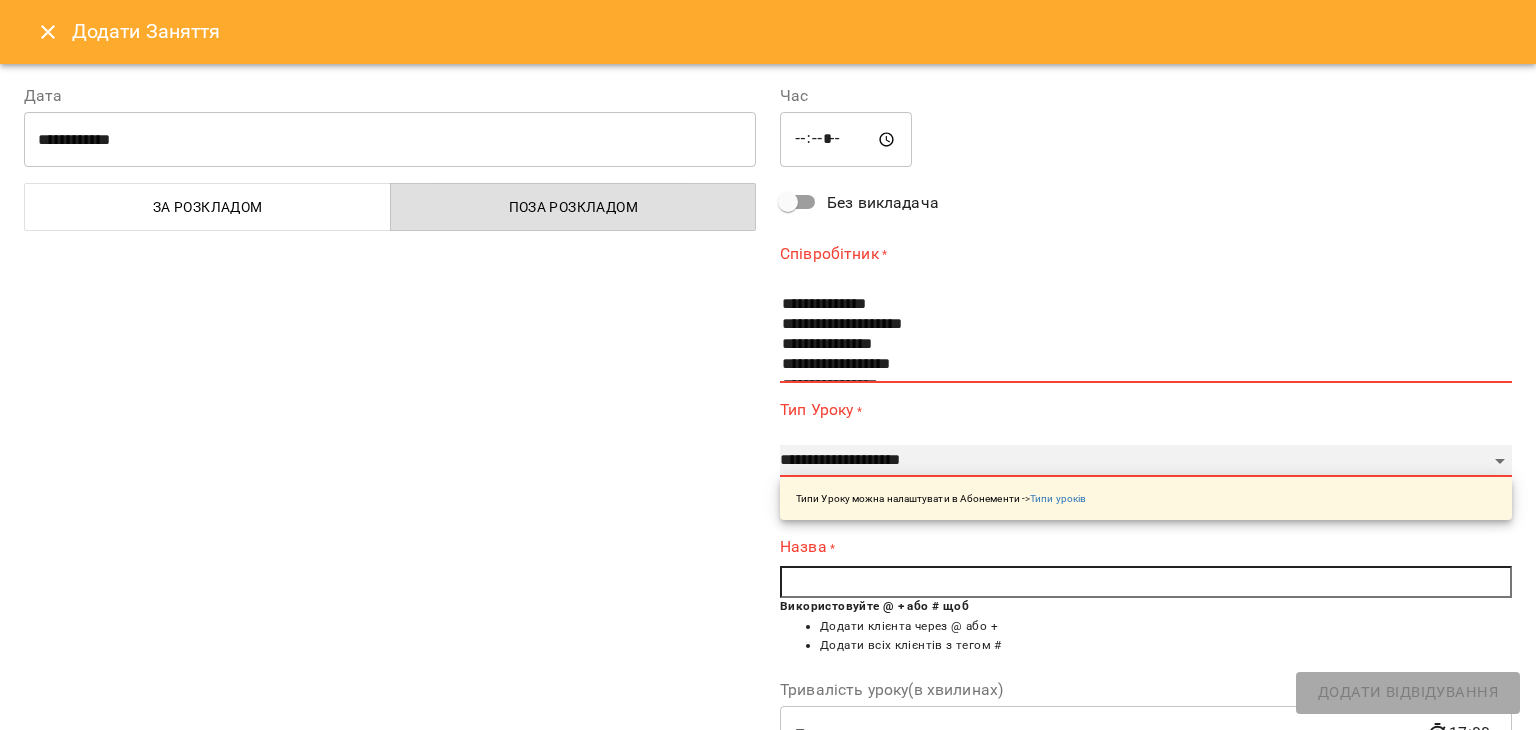click on "**********" at bounding box center (1146, 461) 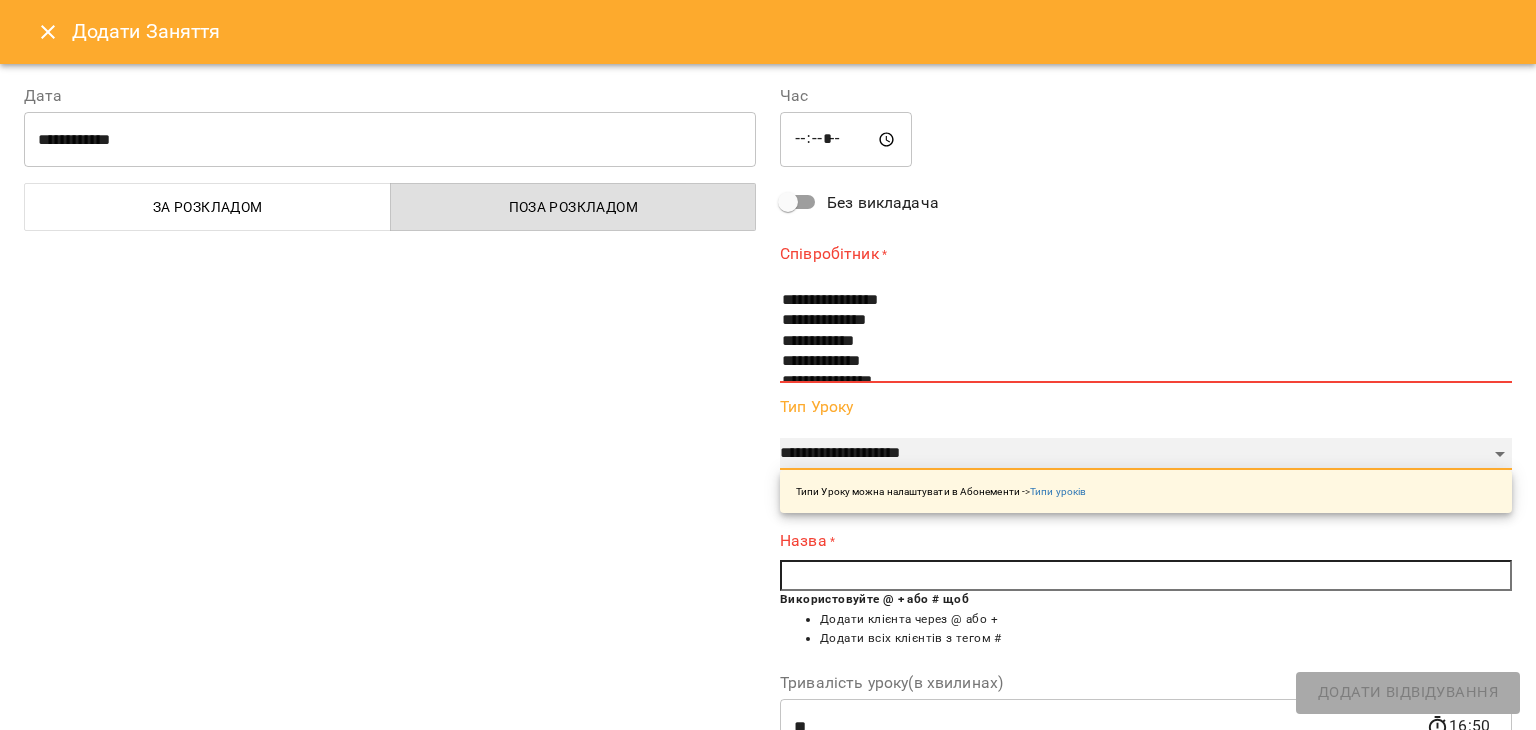 scroll, scrollTop: 200, scrollLeft: 0, axis: vertical 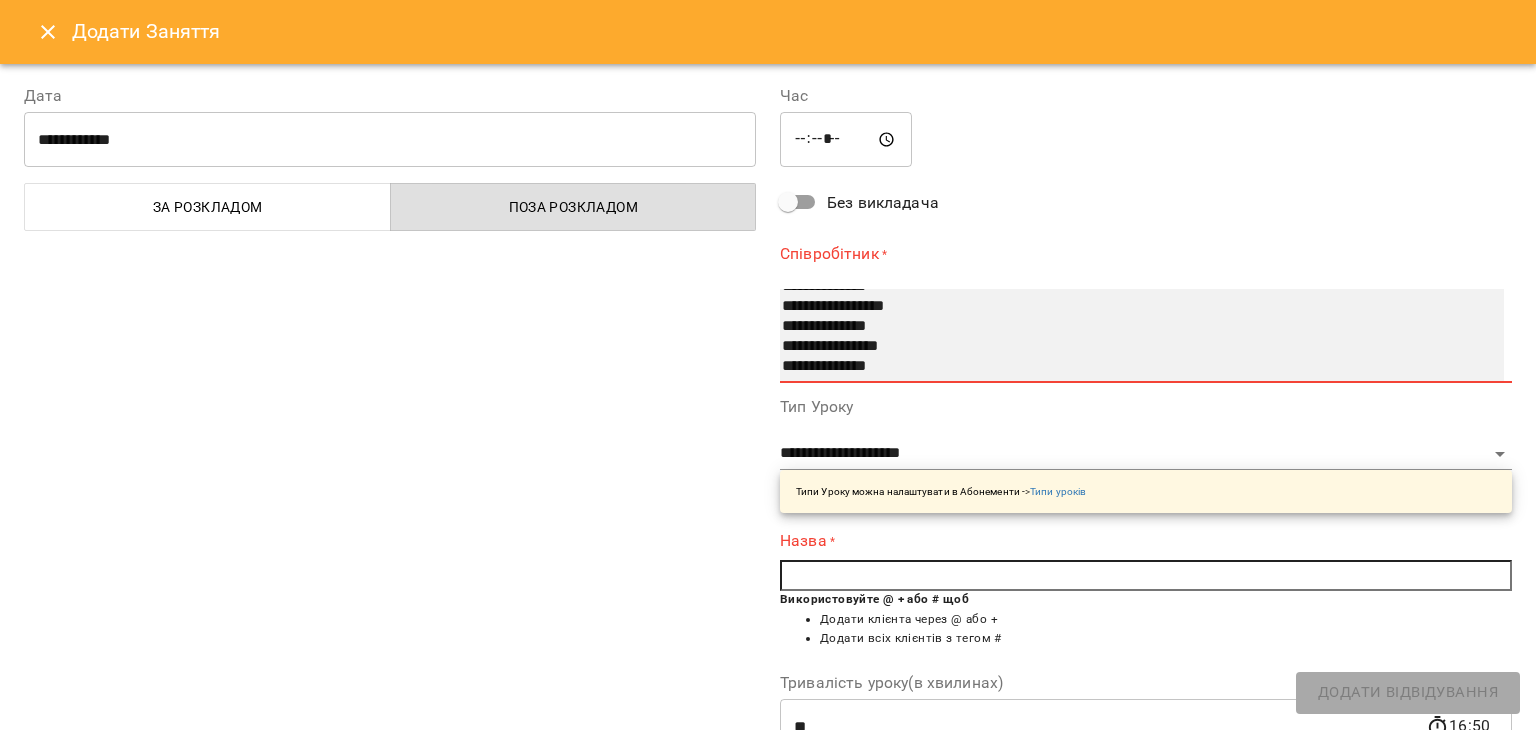 select on "**********" 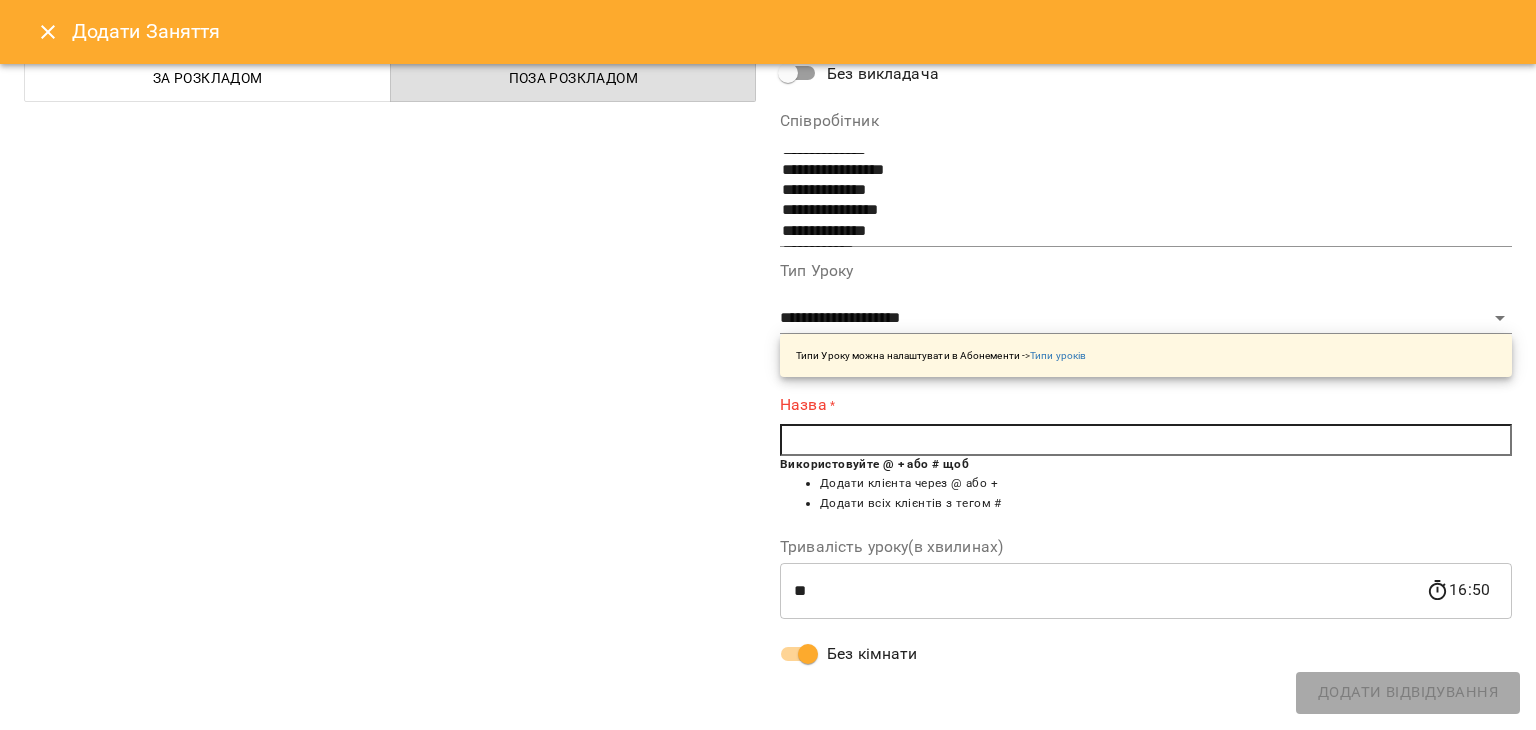 scroll, scrollTop: 128, scrollLeft: 0, axis: vertical 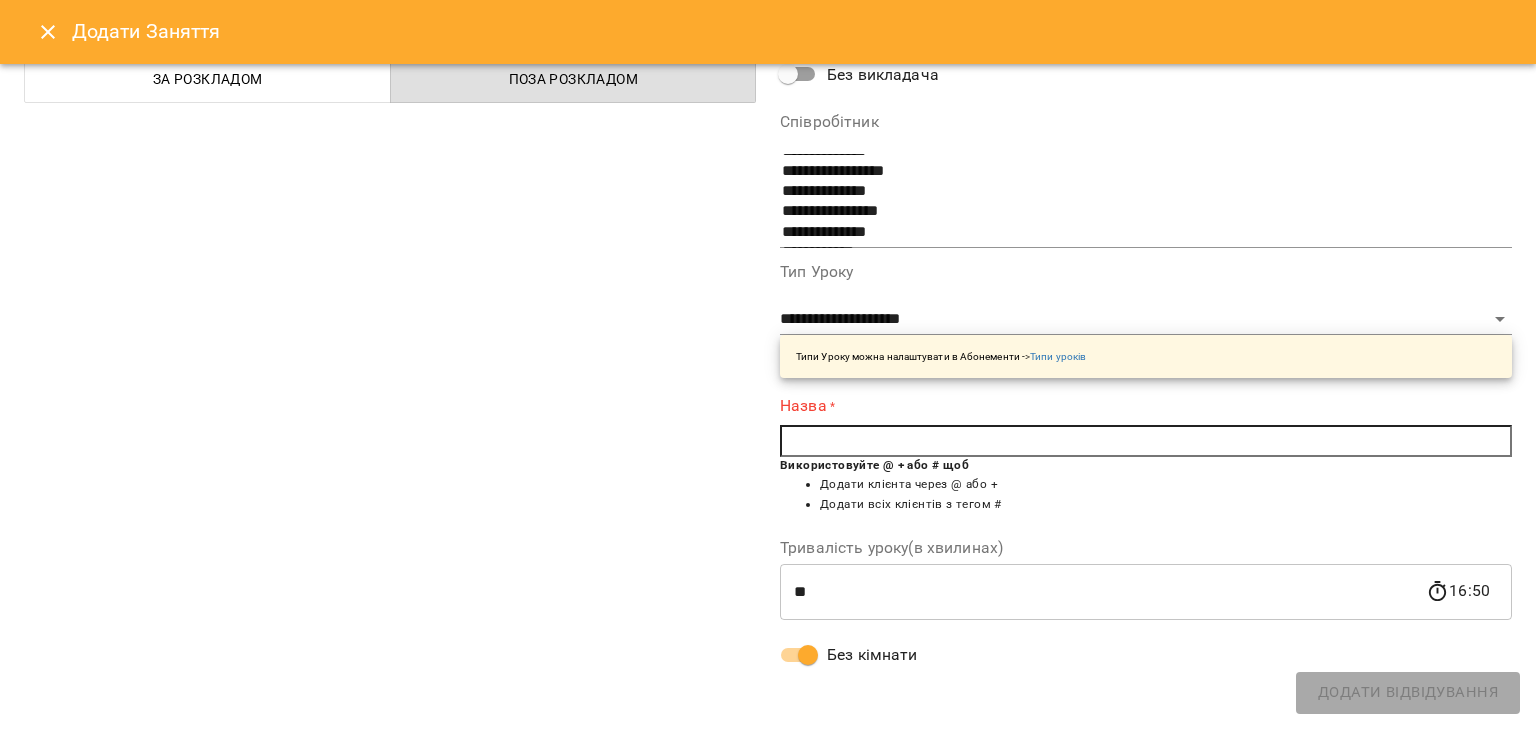 click at bounding box center [1146, 441] 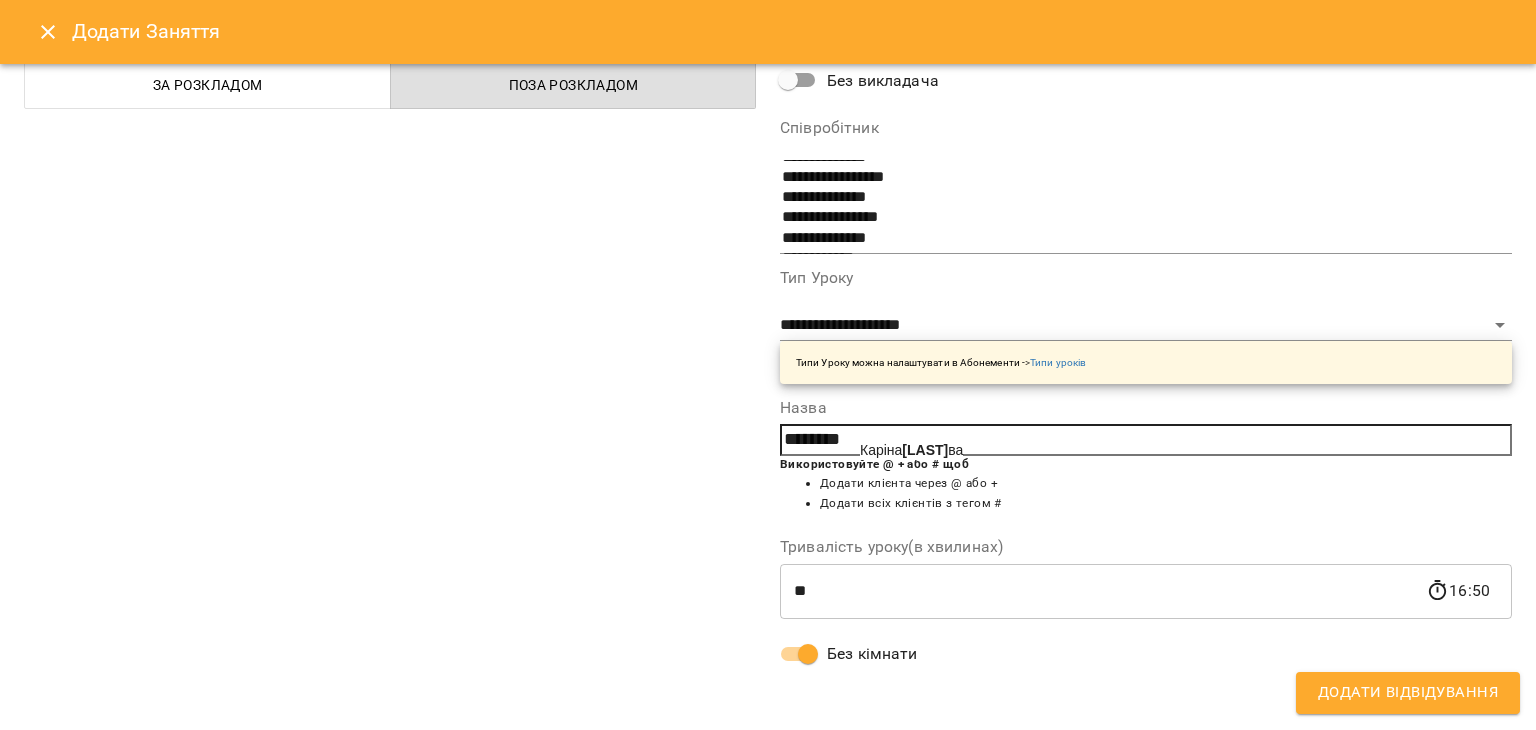 scroll, scrollTop: 122, scrollLeft: 0, axis: vertical 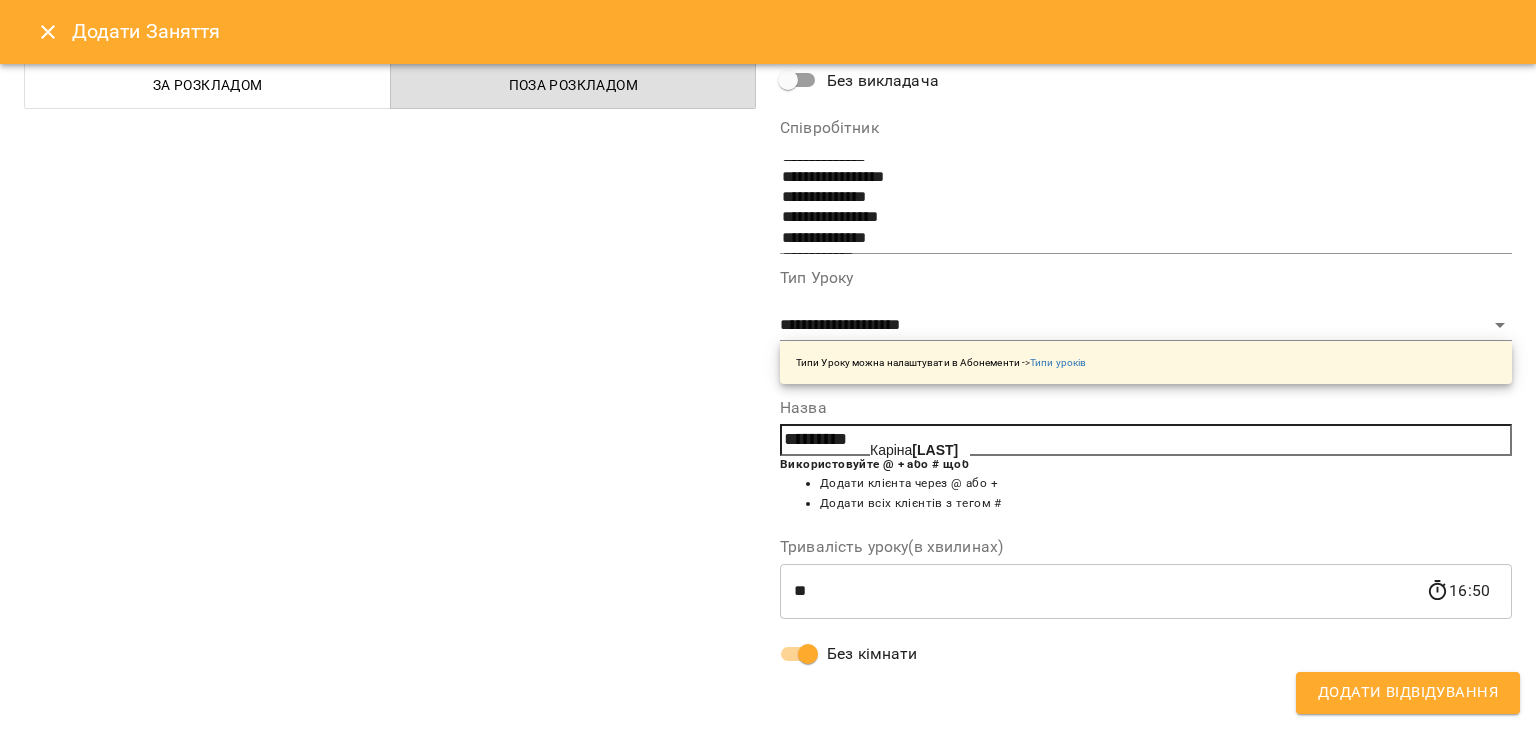 click on "[FIRST]  [LAST]" at bounding box center (914, 450) 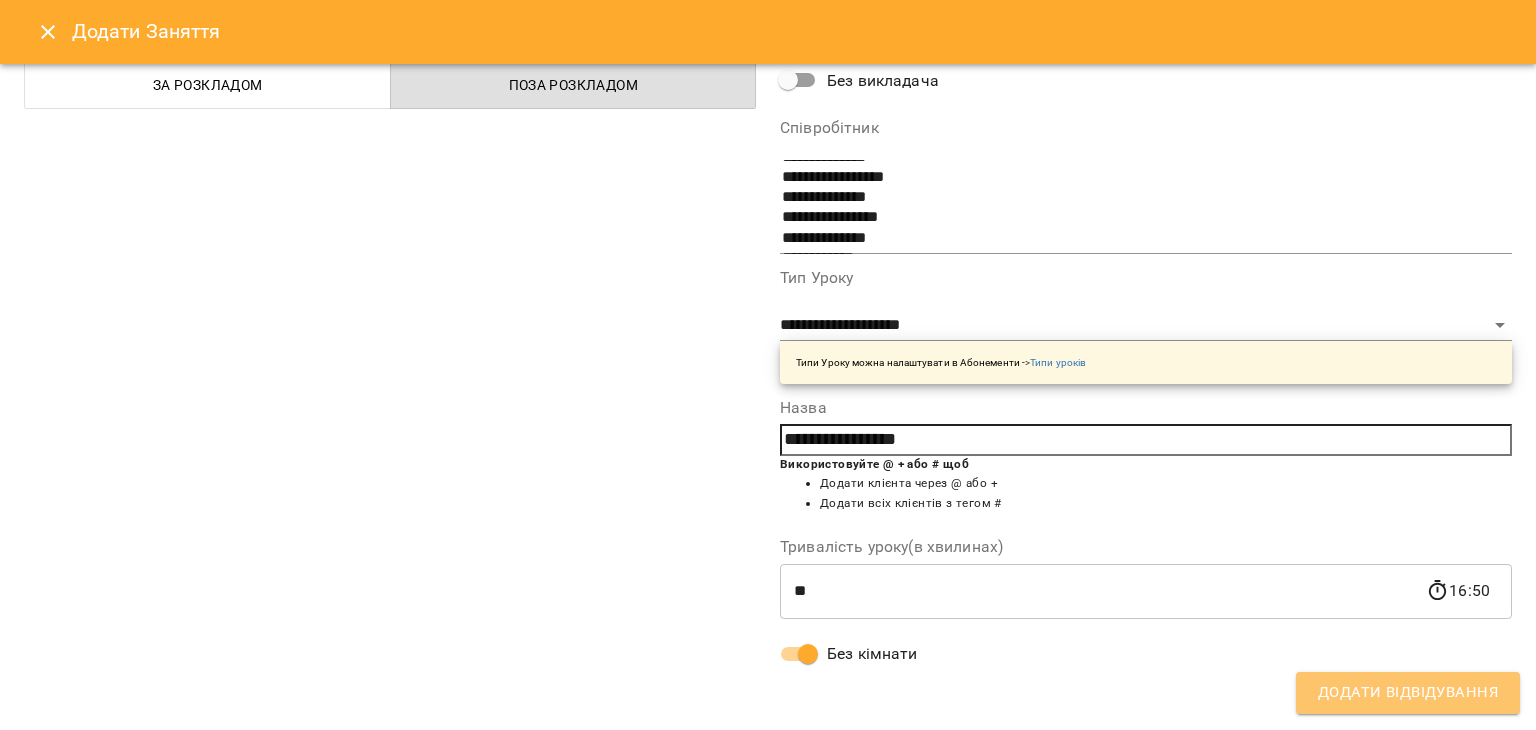 click on "Додати Відвідування" at bounding box center [1408, 693] 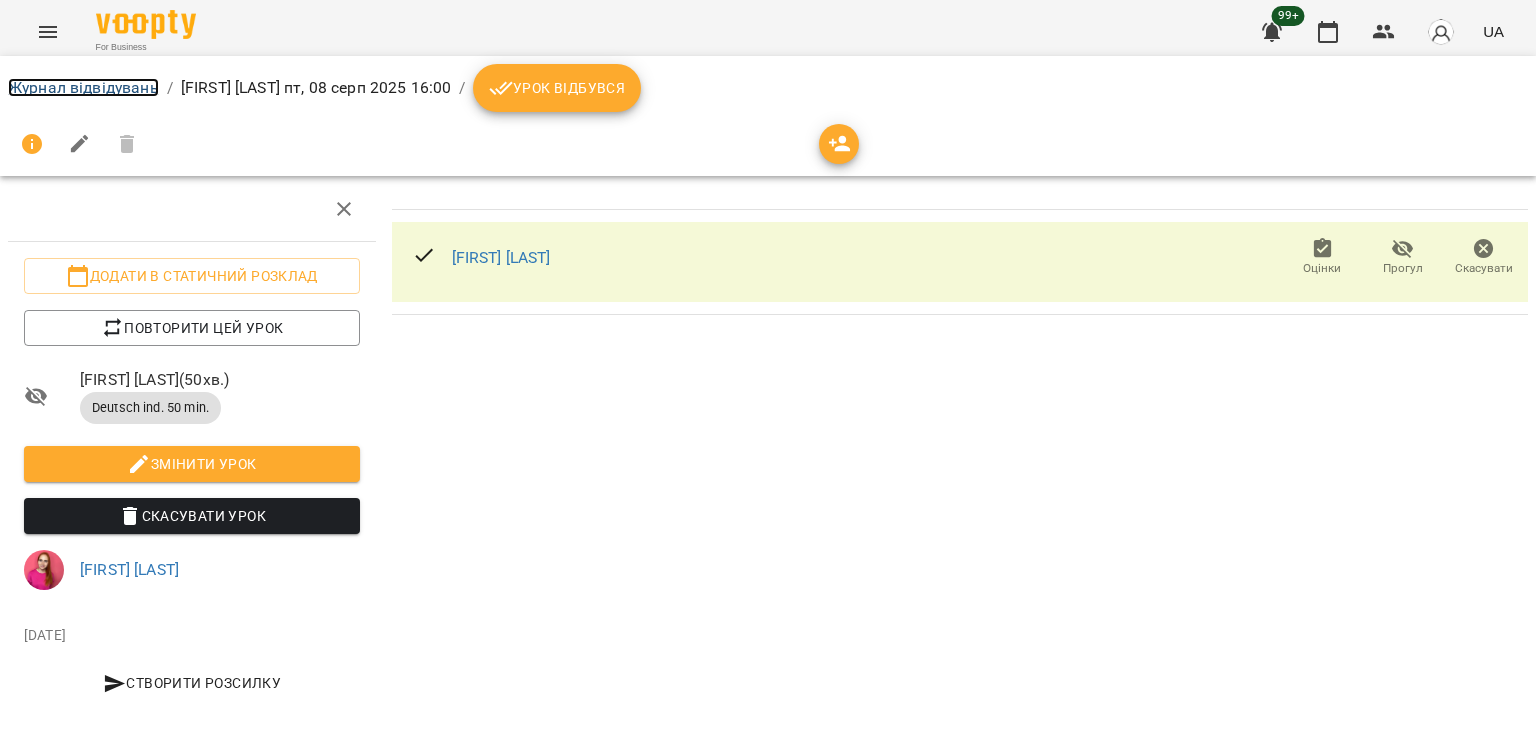 click on "Журнал відвідувань" at bounding box center [83, 87] 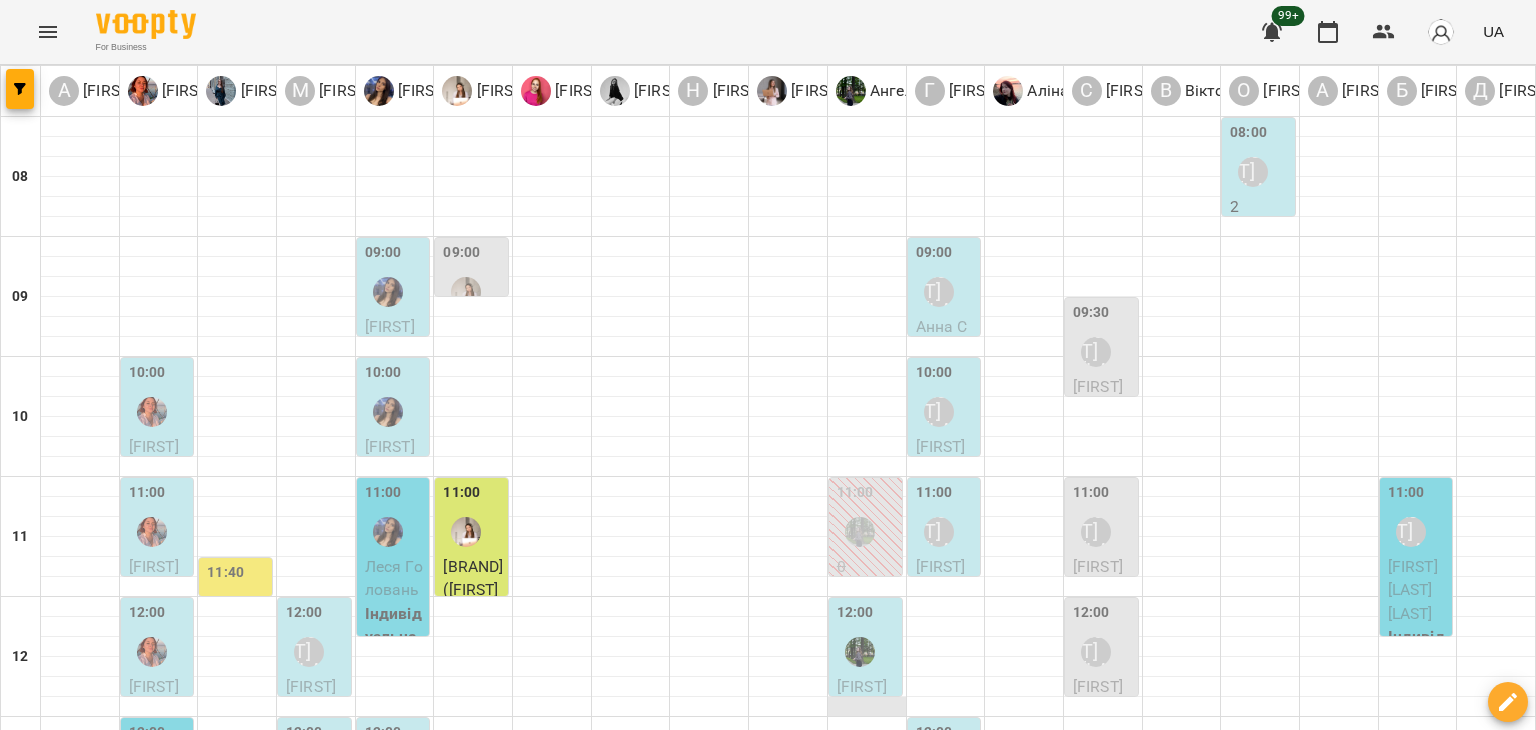 scroll, scrollTop: 500, scrollLeft: 0, axis: vertical 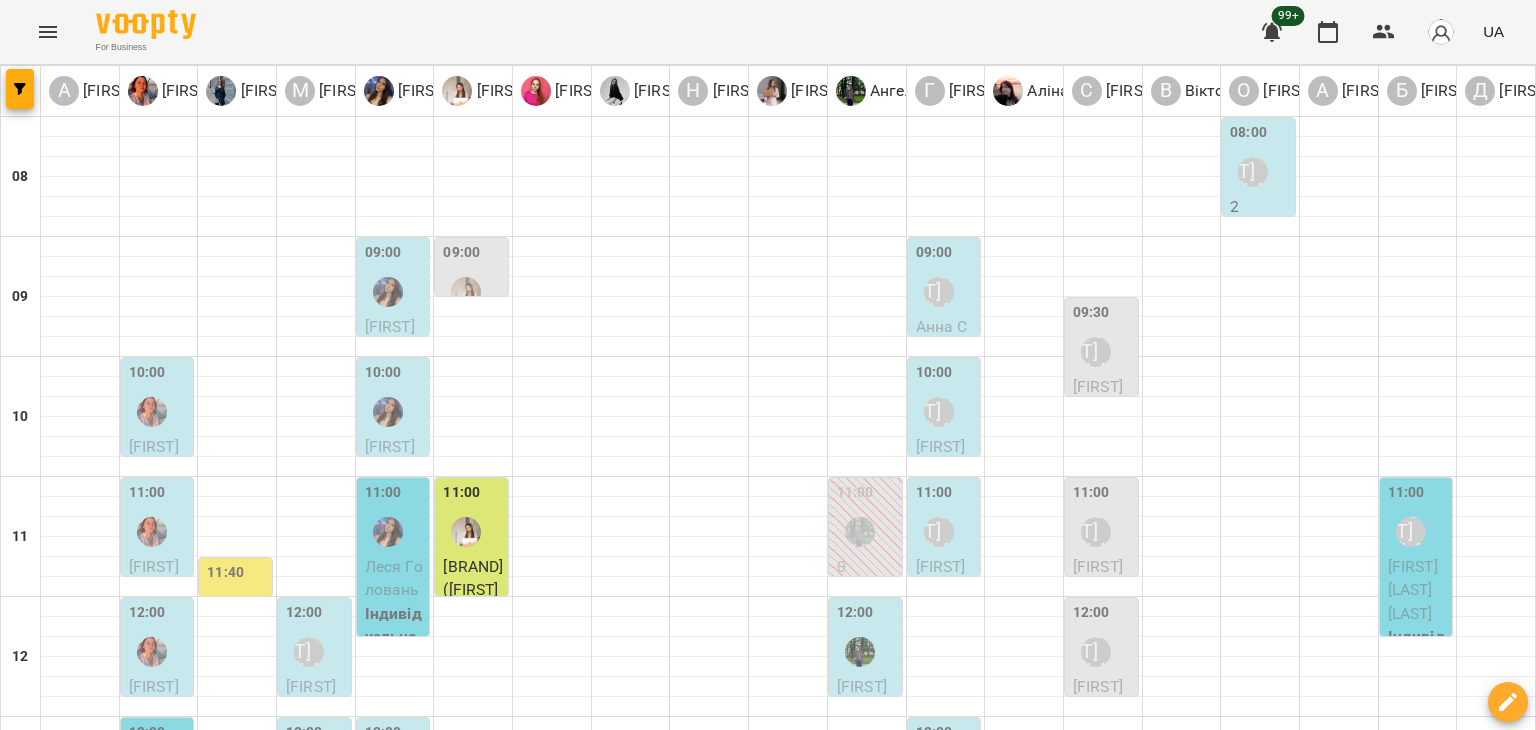click at bounding box center (860, 892) 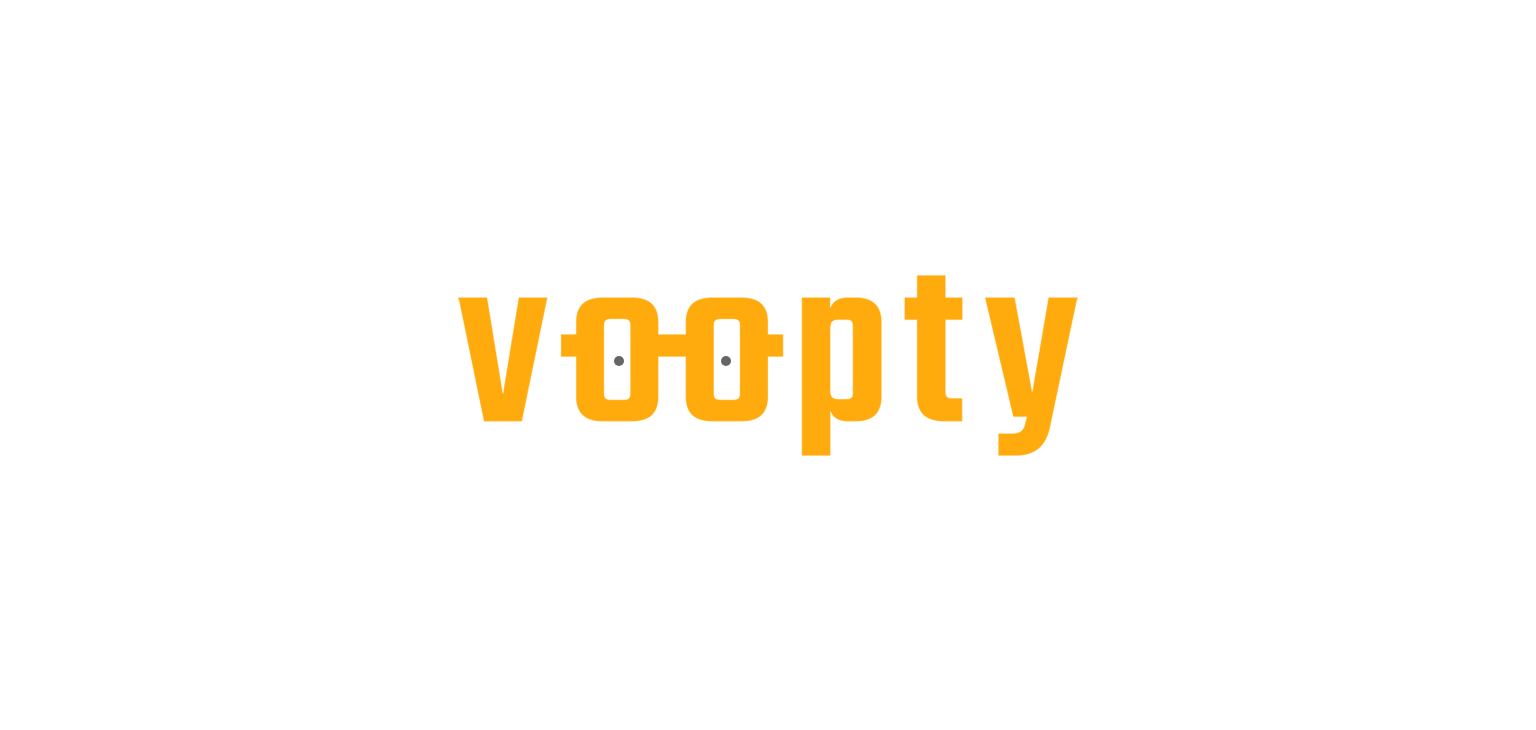 scroll, scrollTop: 0, scrollLeft: 0, axis: both 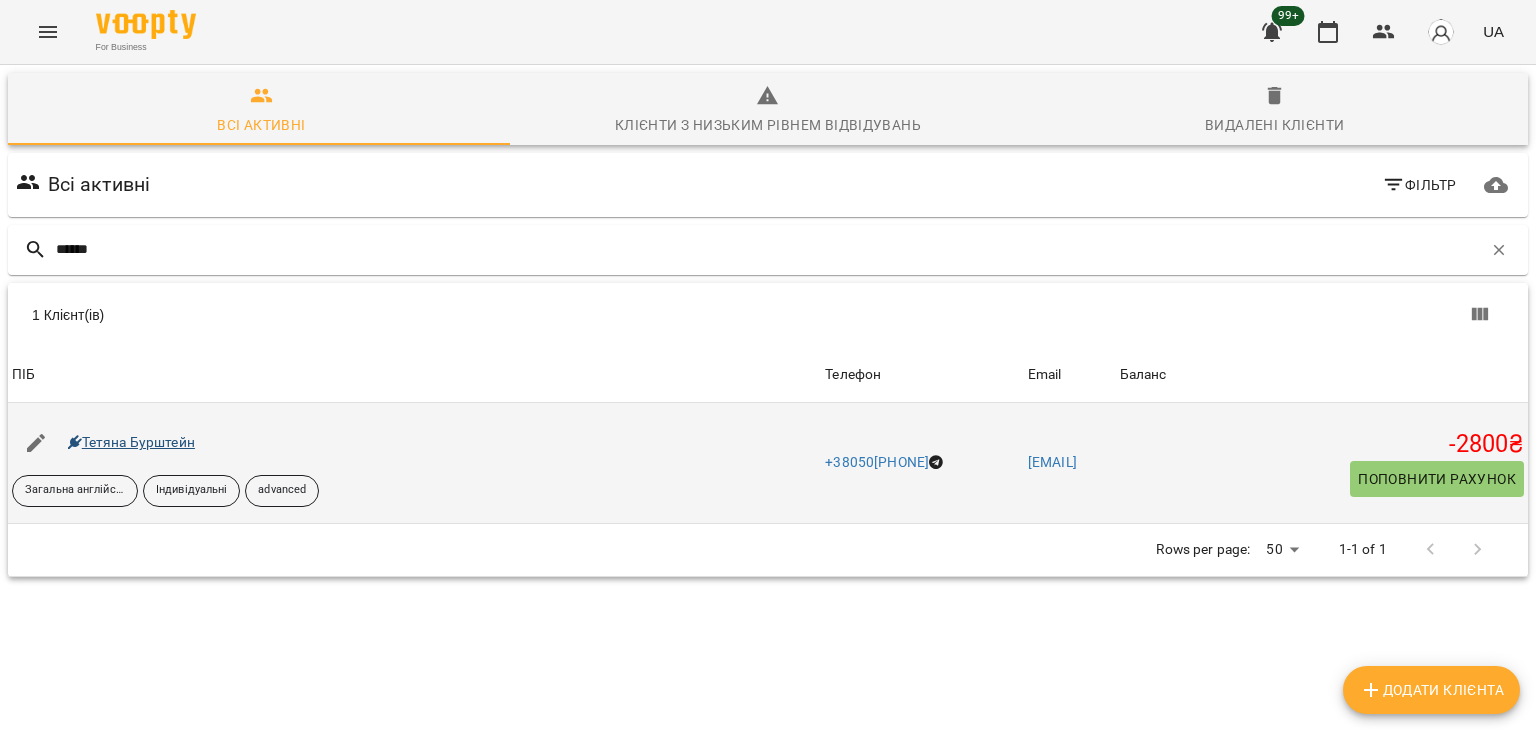 type on "******" 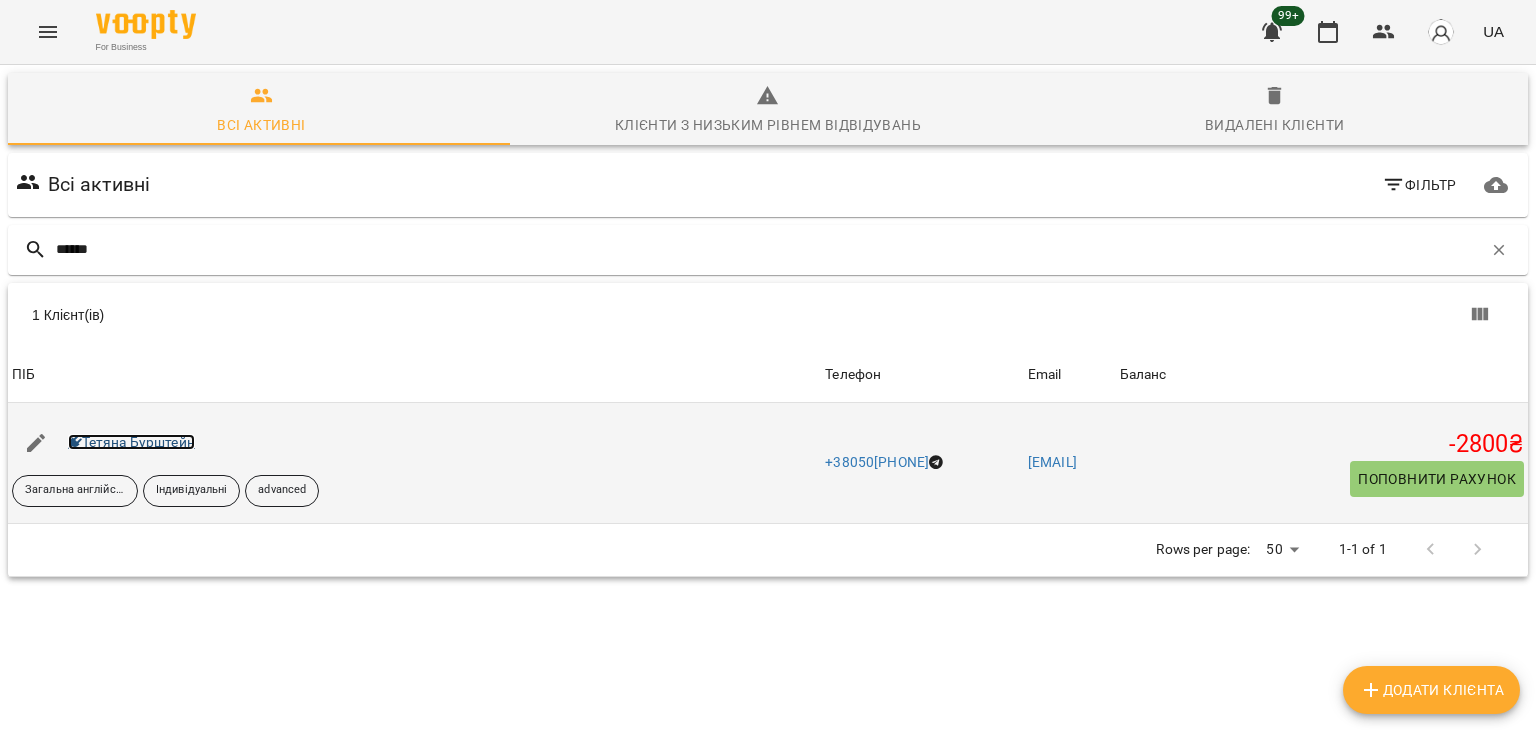 click on "Тетяна Бурштейн" at bounding box center (131, 442) 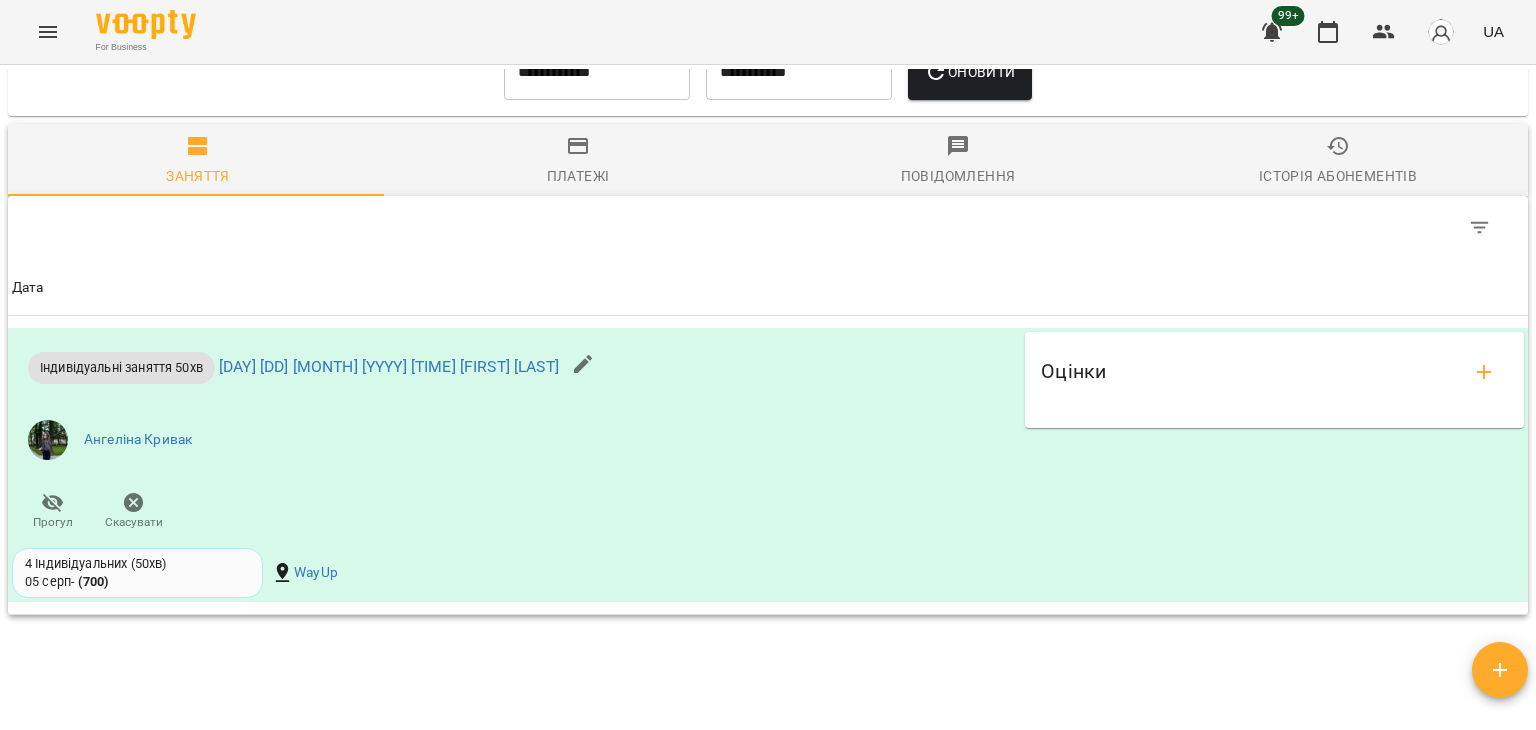 click on "Платежі" at bounding box center [578, 176] 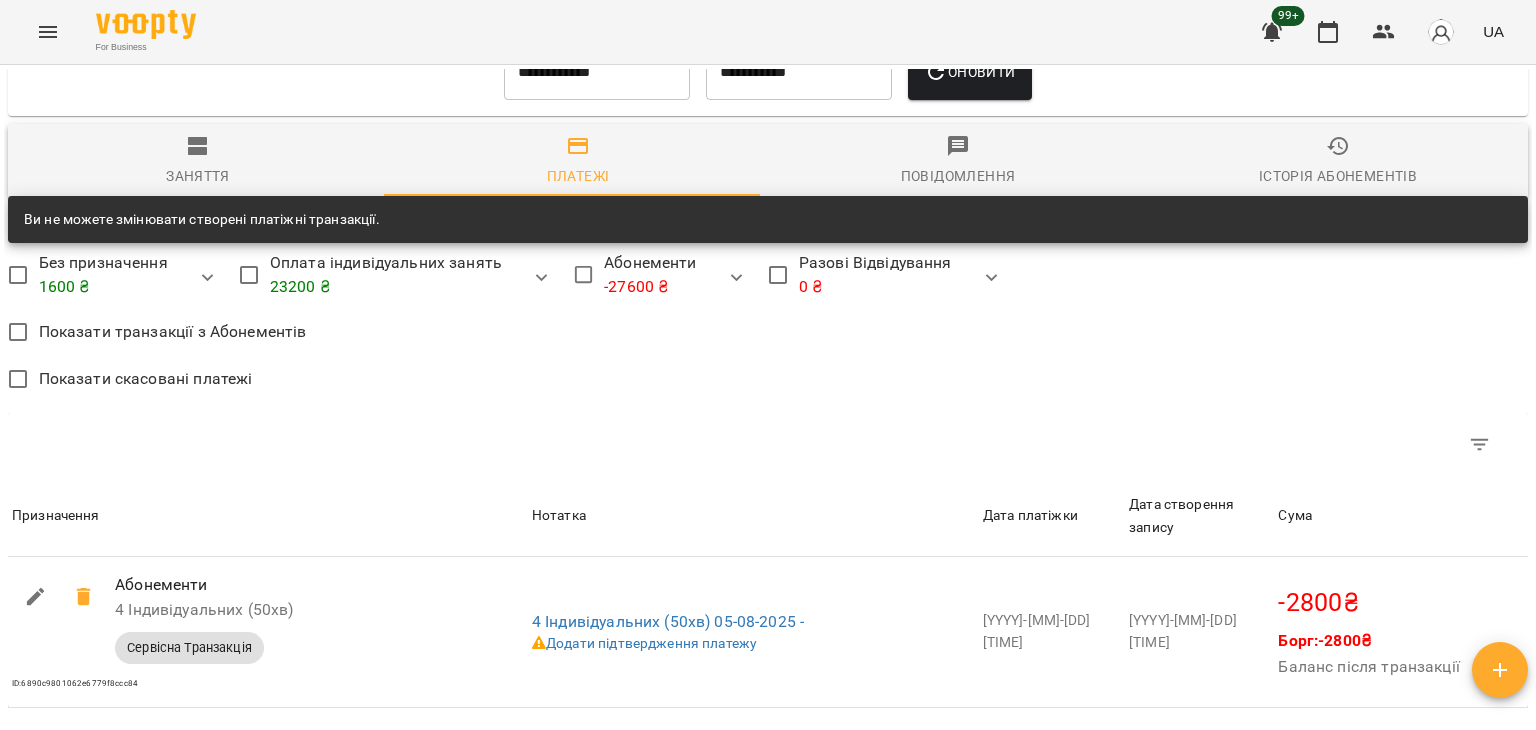 scroll, scrollTop: 1000, scrollLeft: 0, axis: vertical 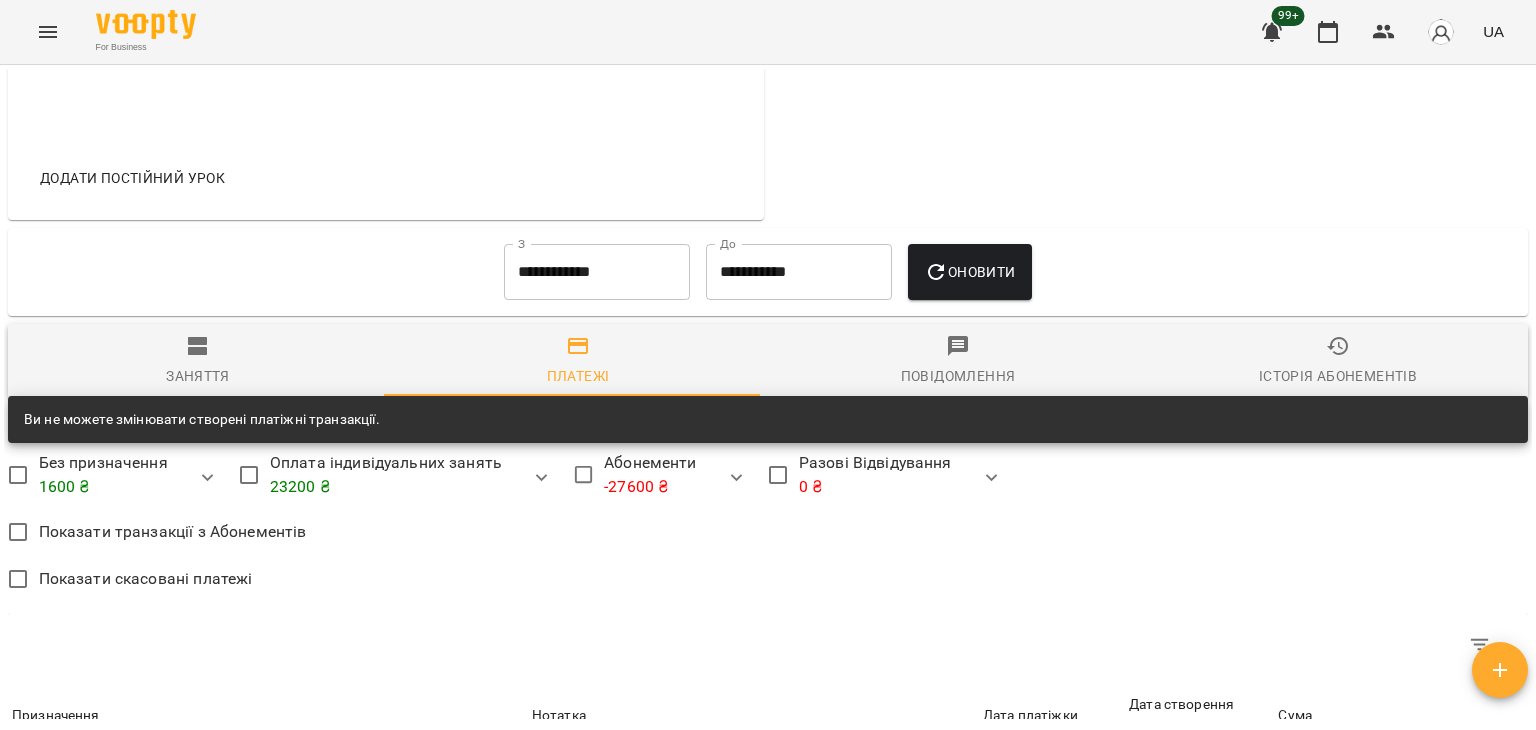 click on "**********" at bounding box center (597, 272) 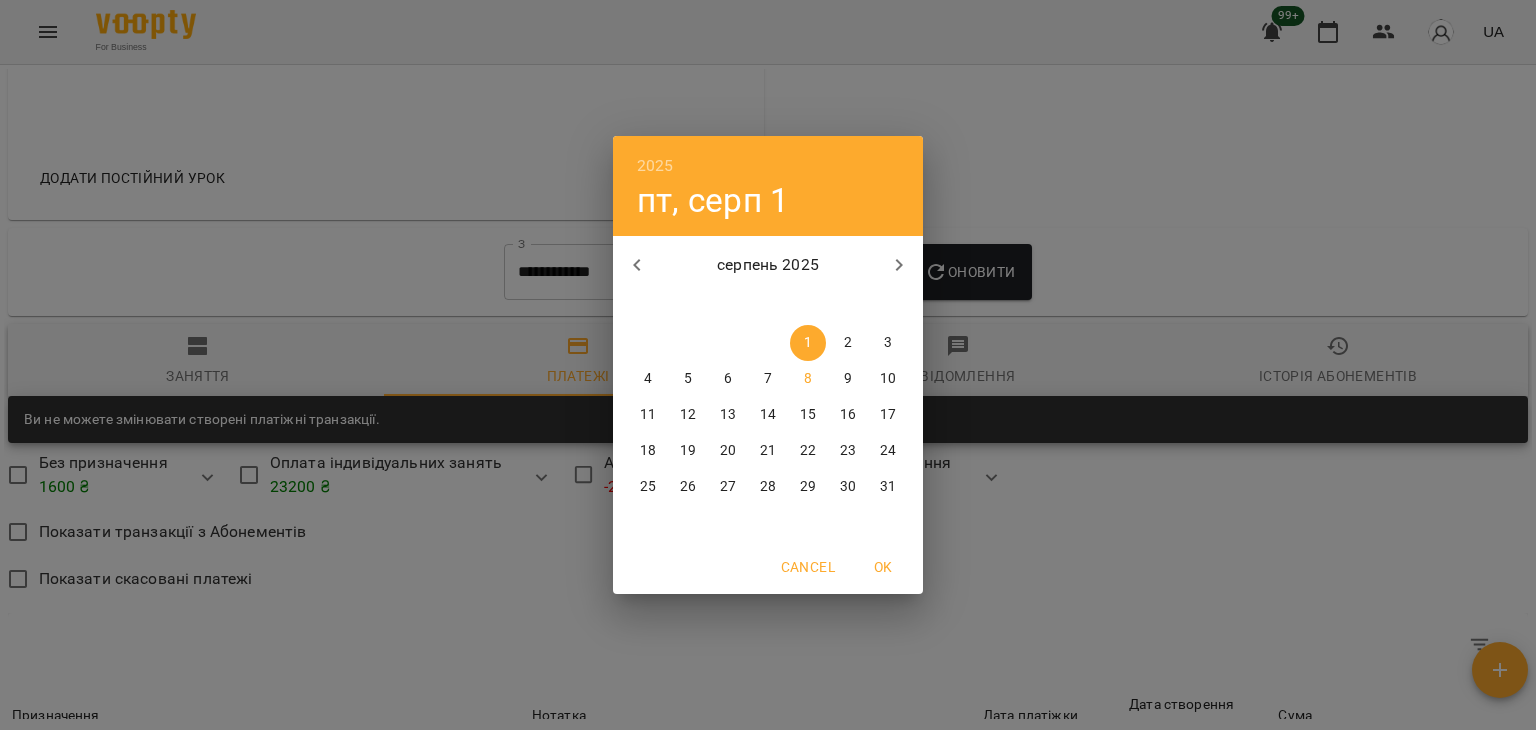 click 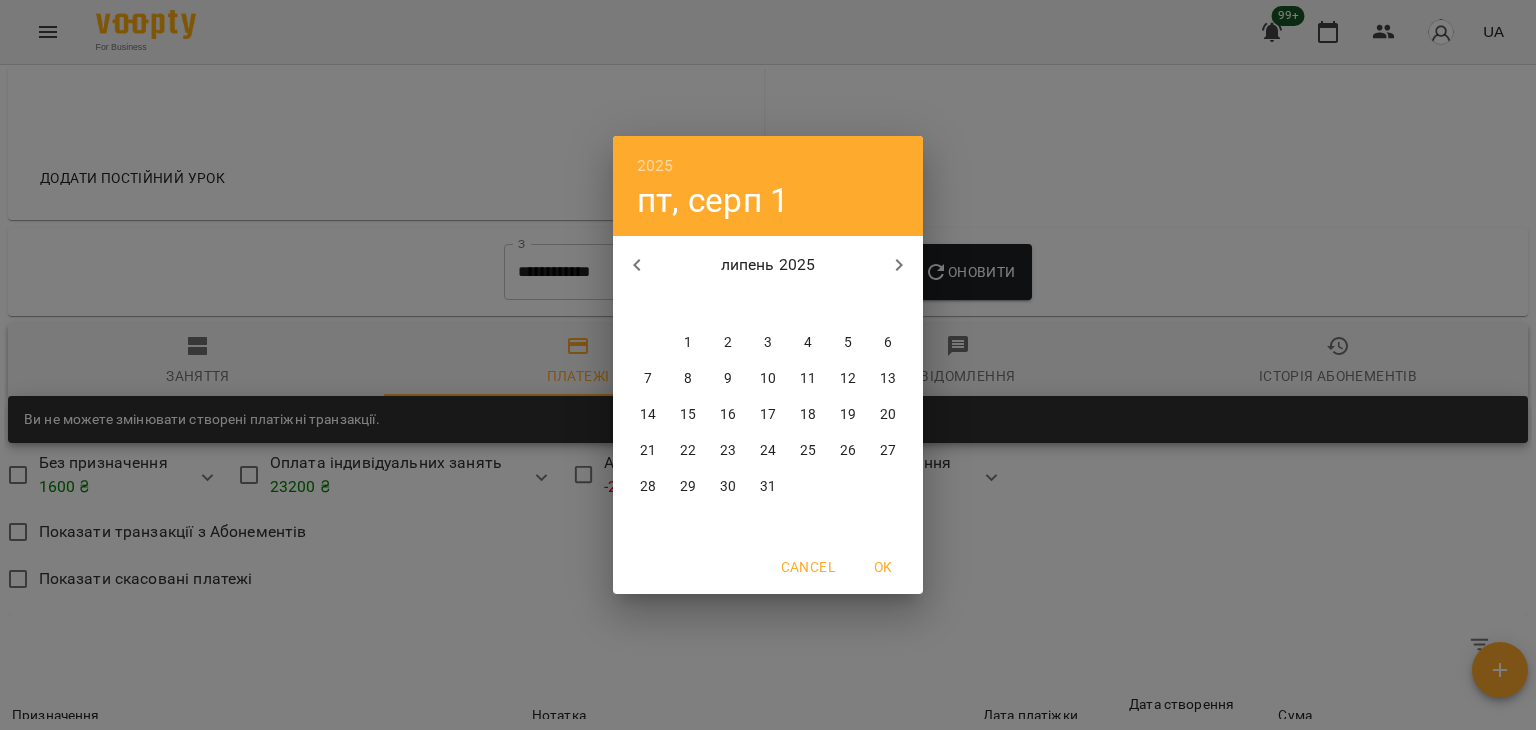 click on "1" at bounding box center (688, 343) 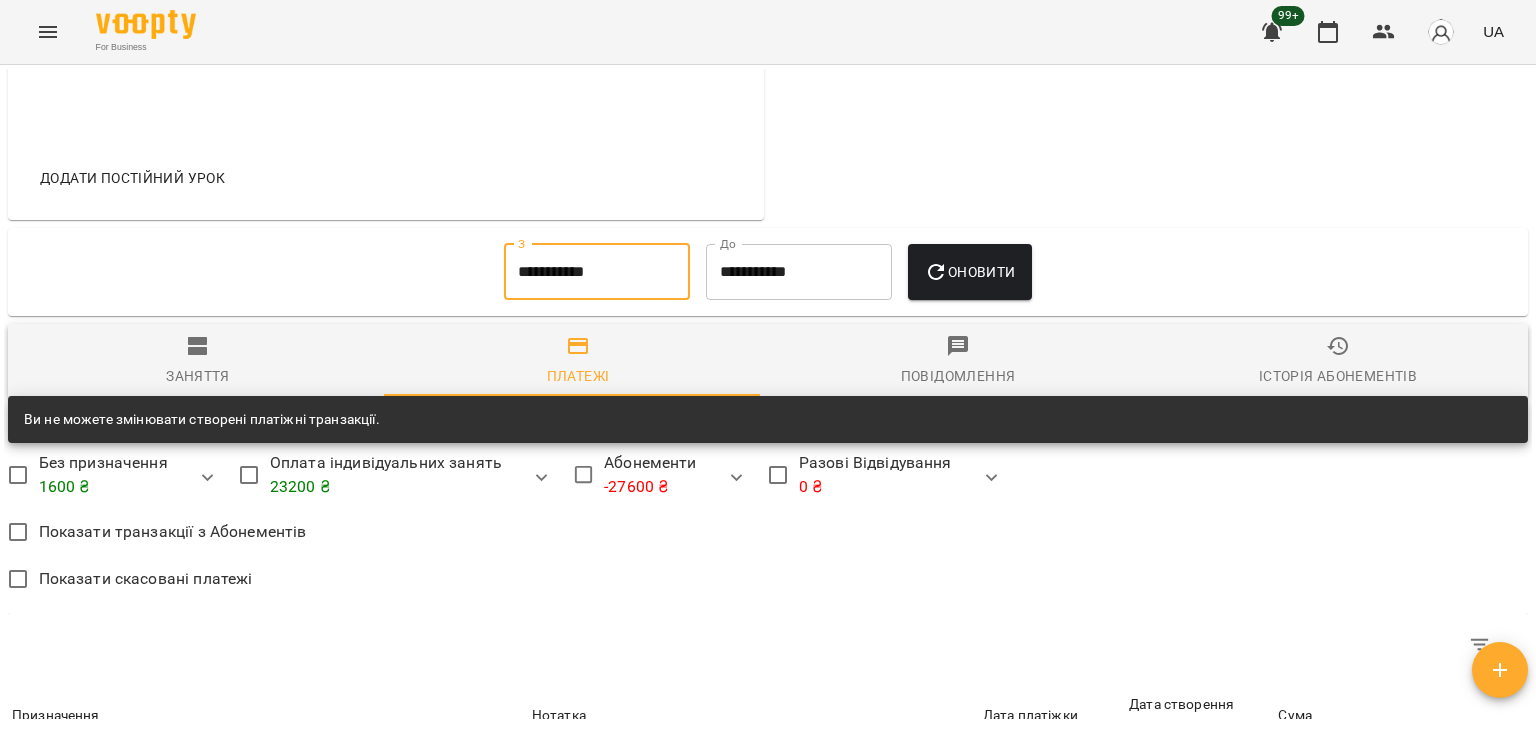click on "Оновити" at bounding box center (969, 272) 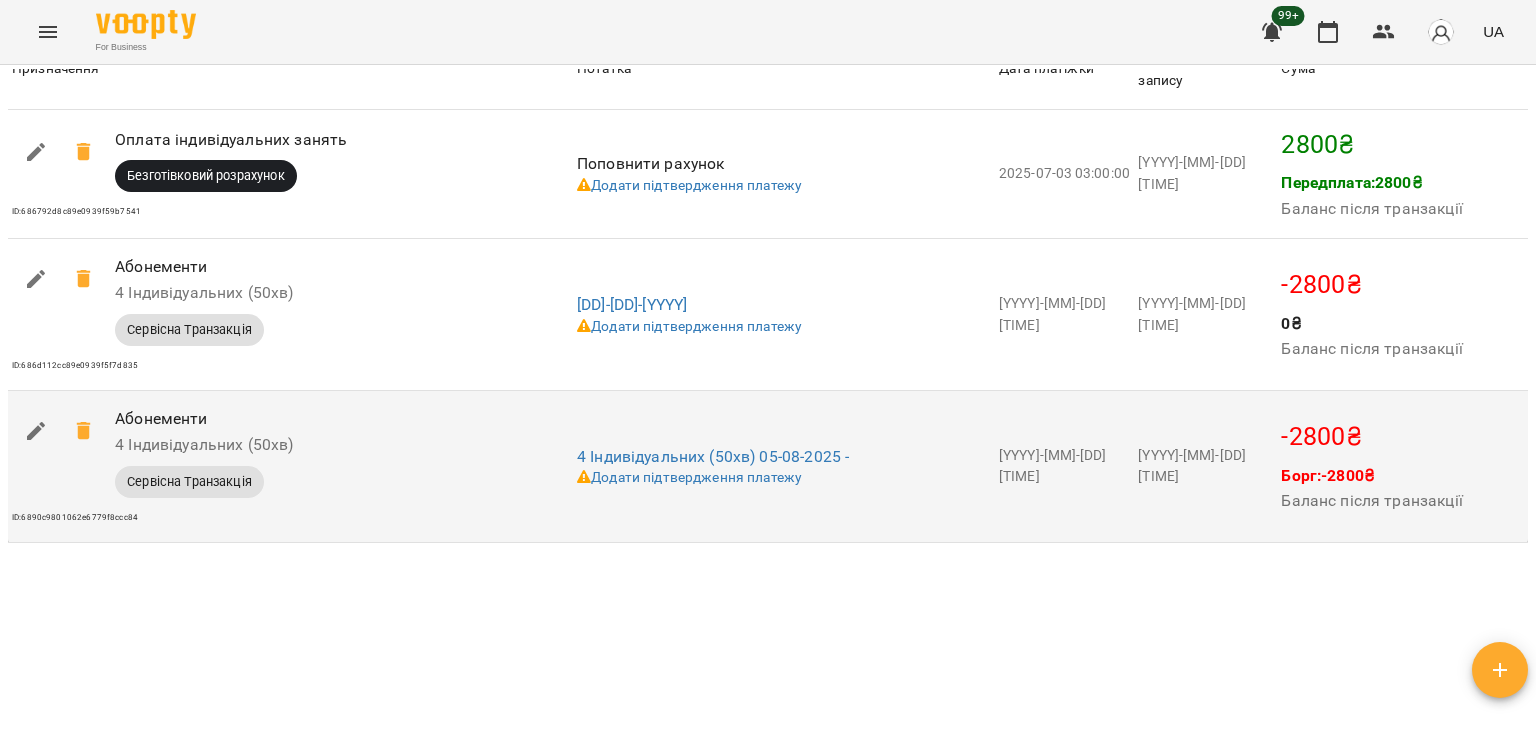 scroll, scrollTop: 1515, scrollLeft: 0, axis: vertical 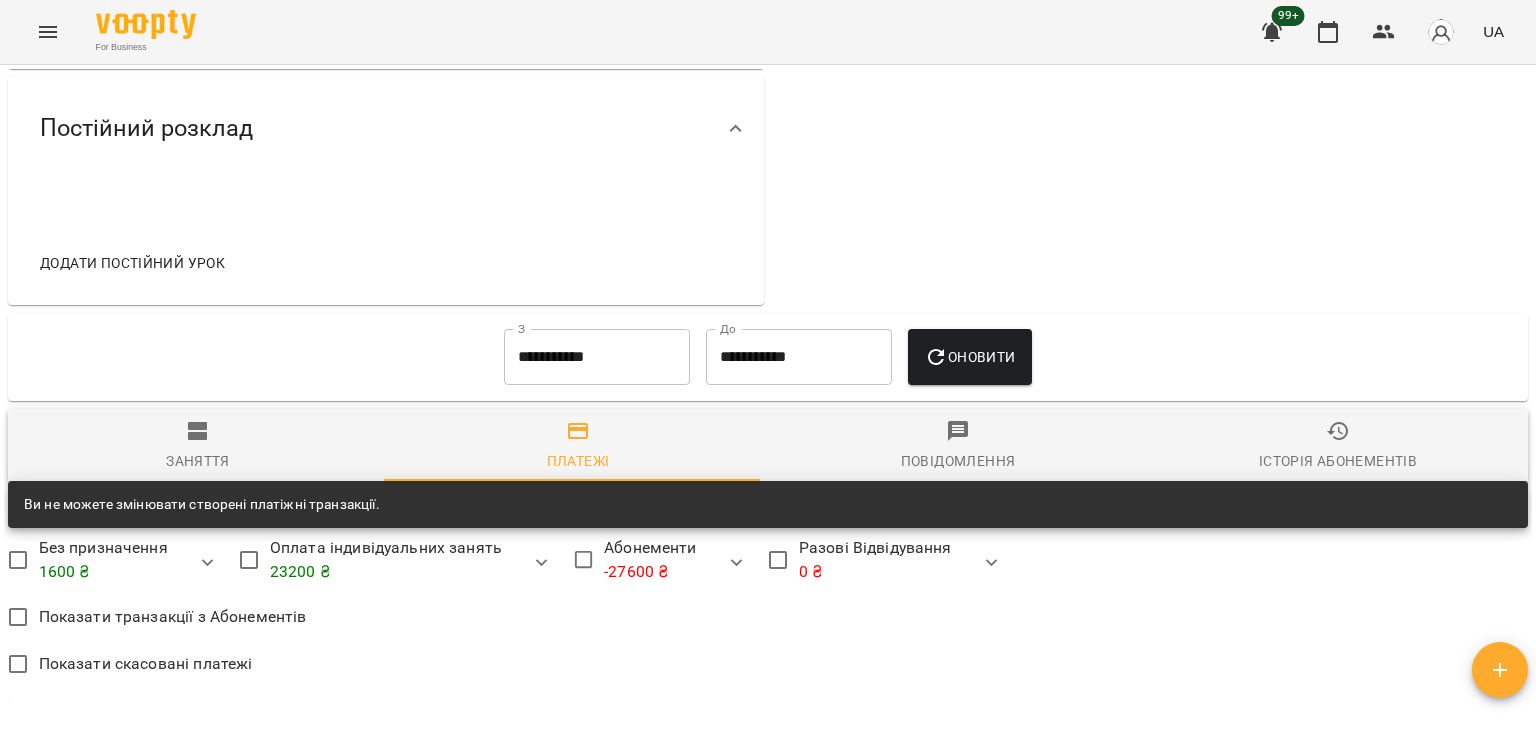 click on "Заняття" at bounding box center (198, 461) 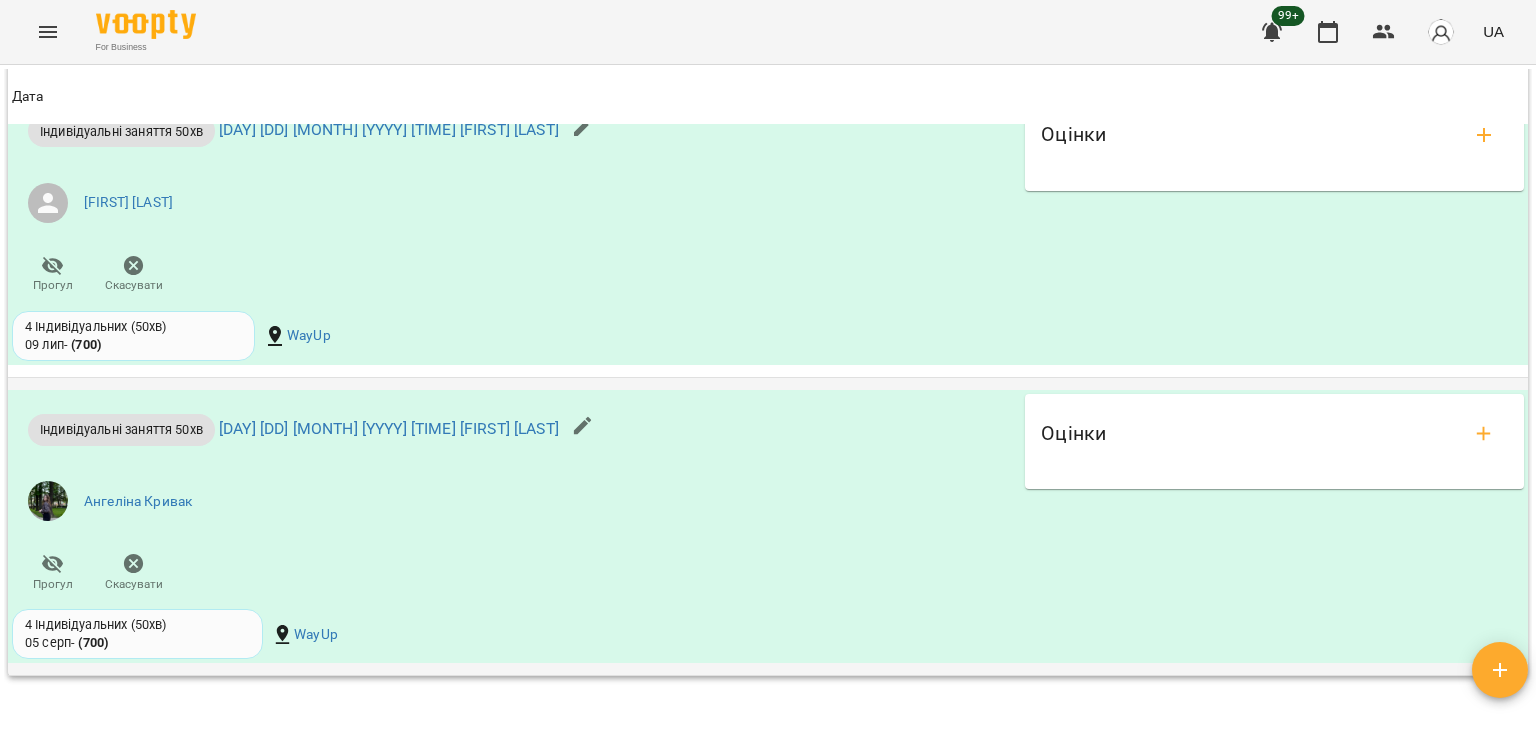 scroll, scrollTop: 2745, scrollLeft: 0, axis: vertical 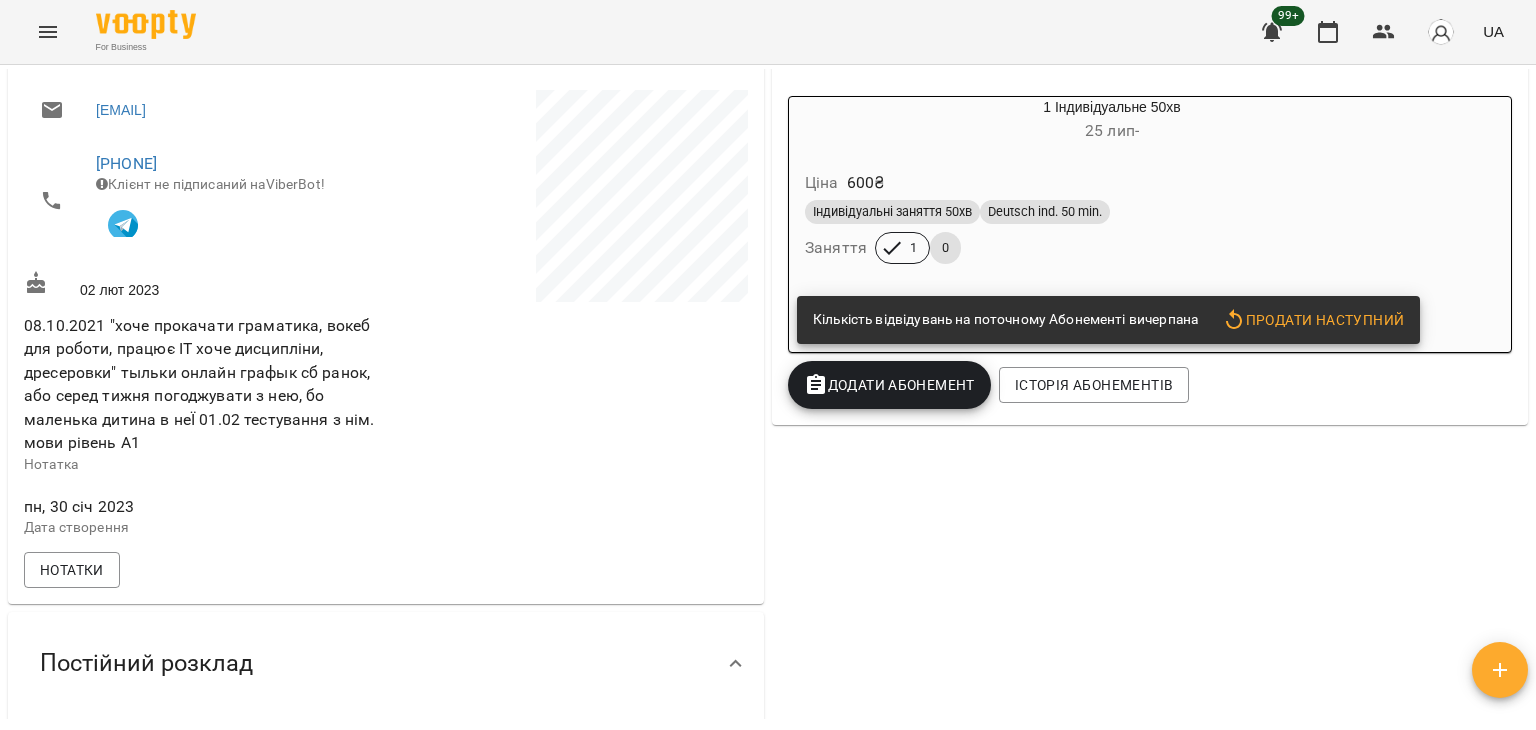 click on "Продати наступний" at bounding box center [1313, 320] 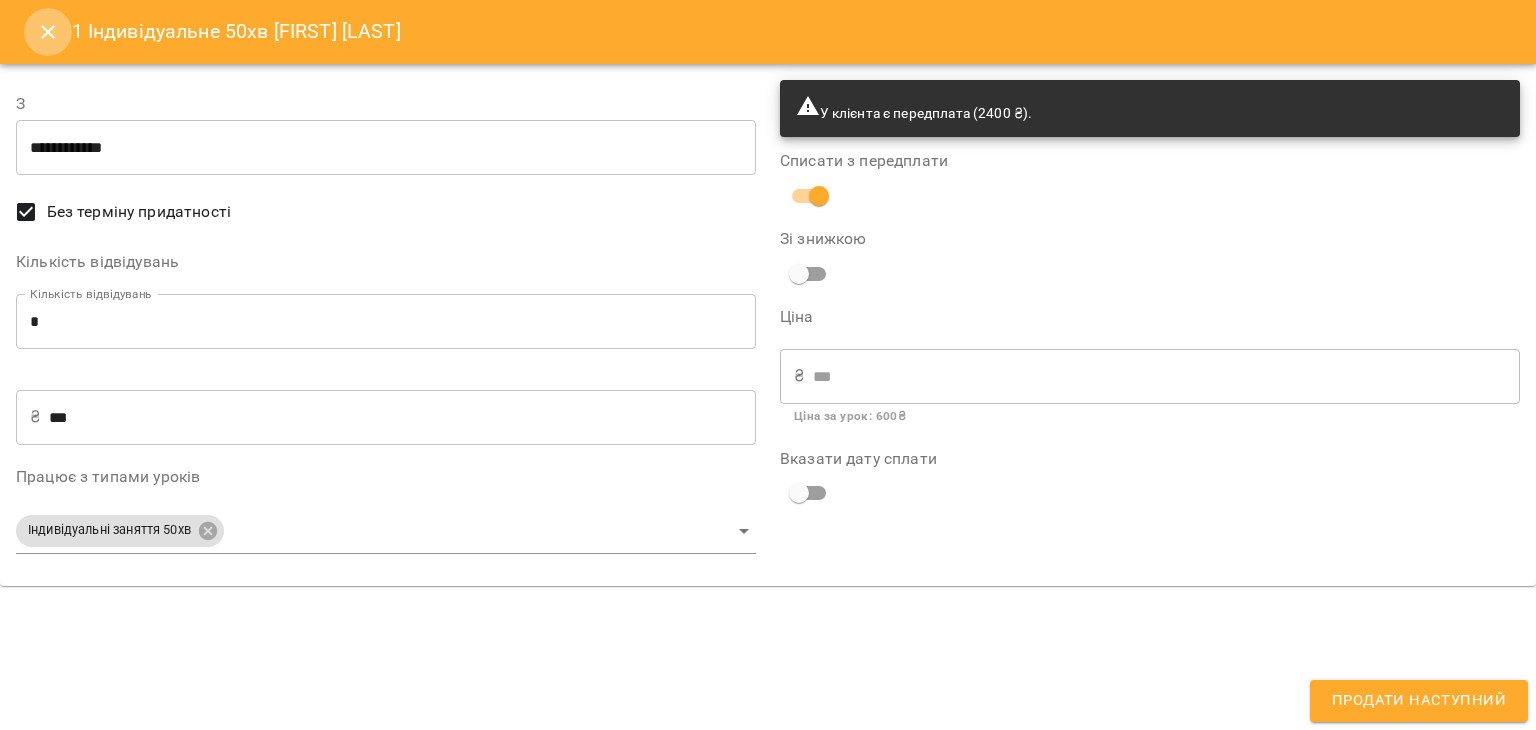 click at bounding box center (48, 32) 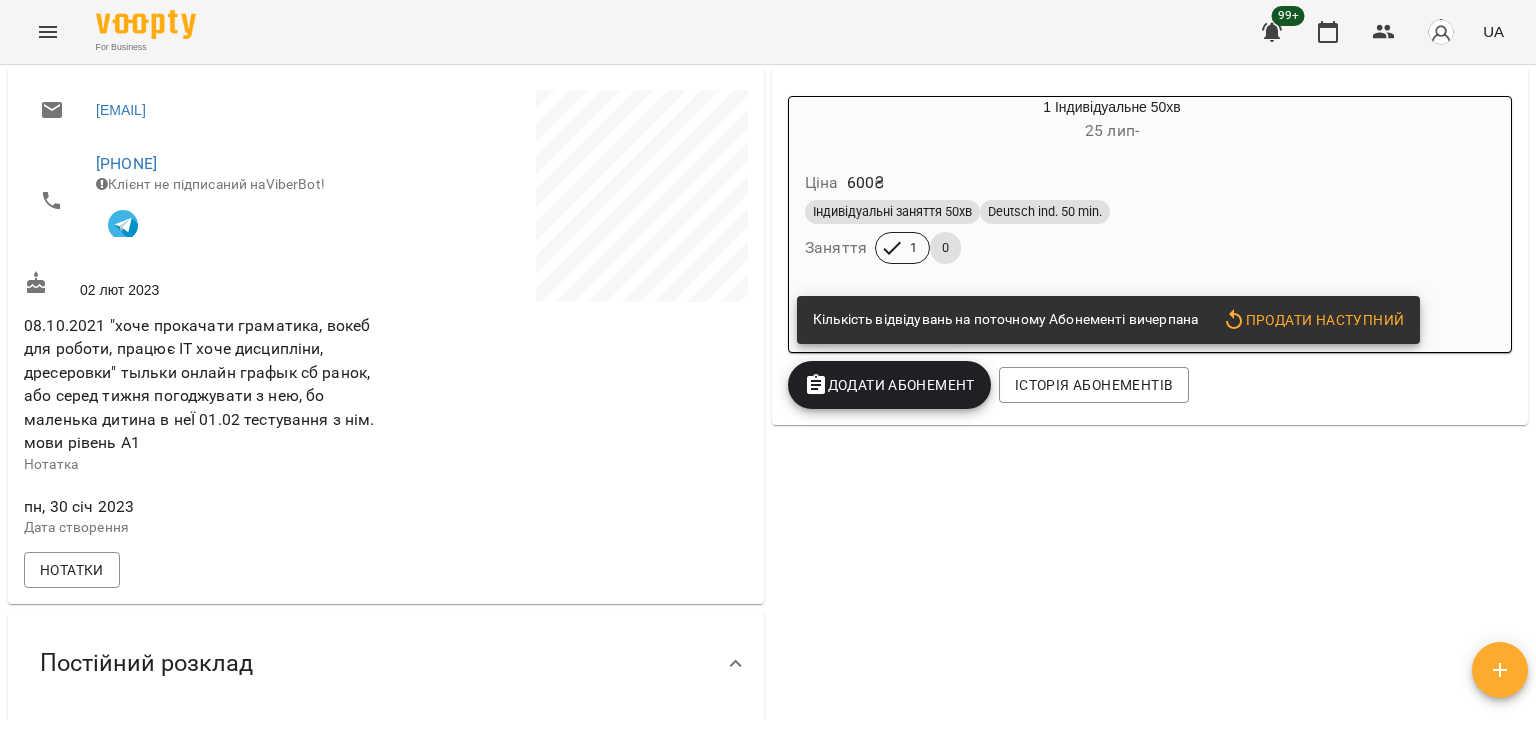 click on "Додати Абонемент" at bounding box center [889, 385] 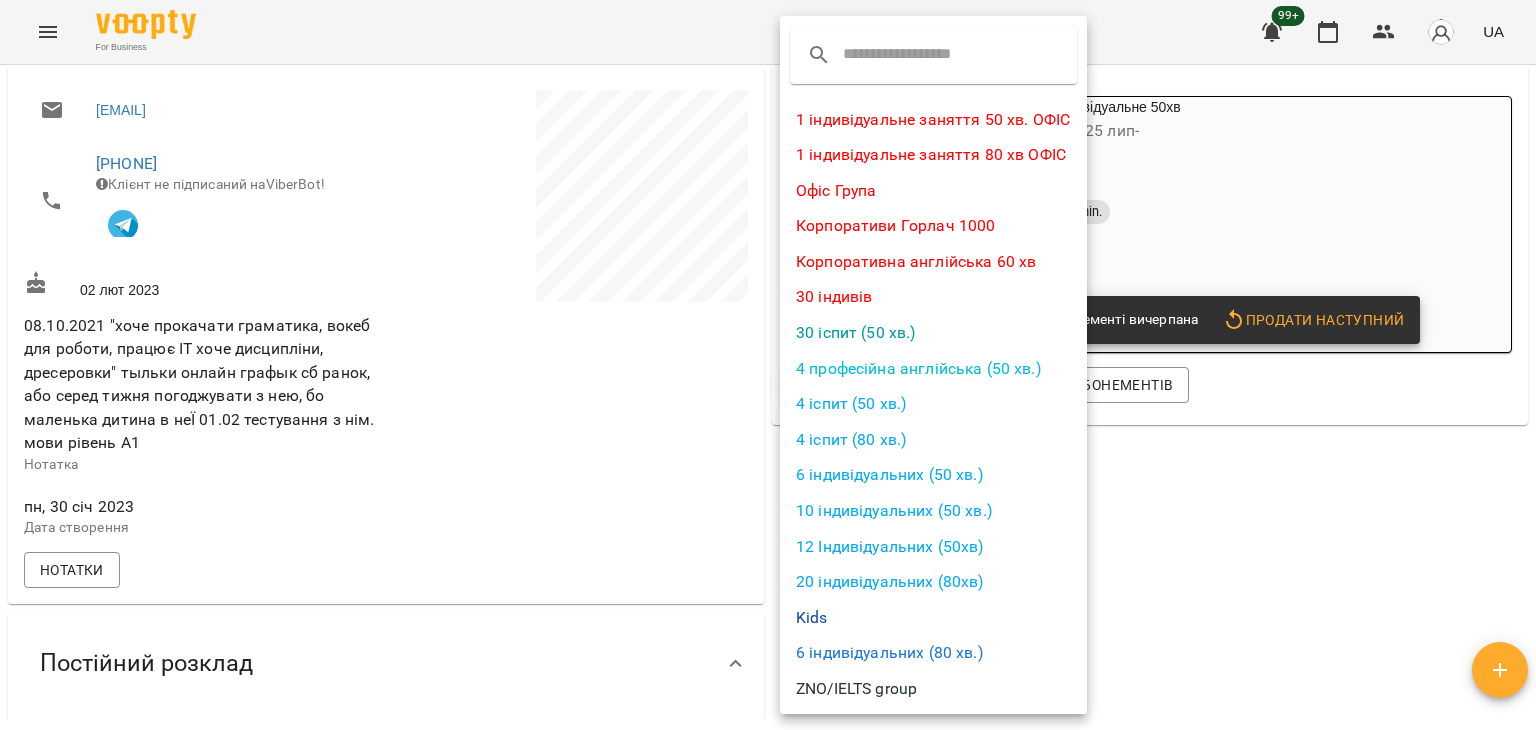click at bounding box center (922, 55) 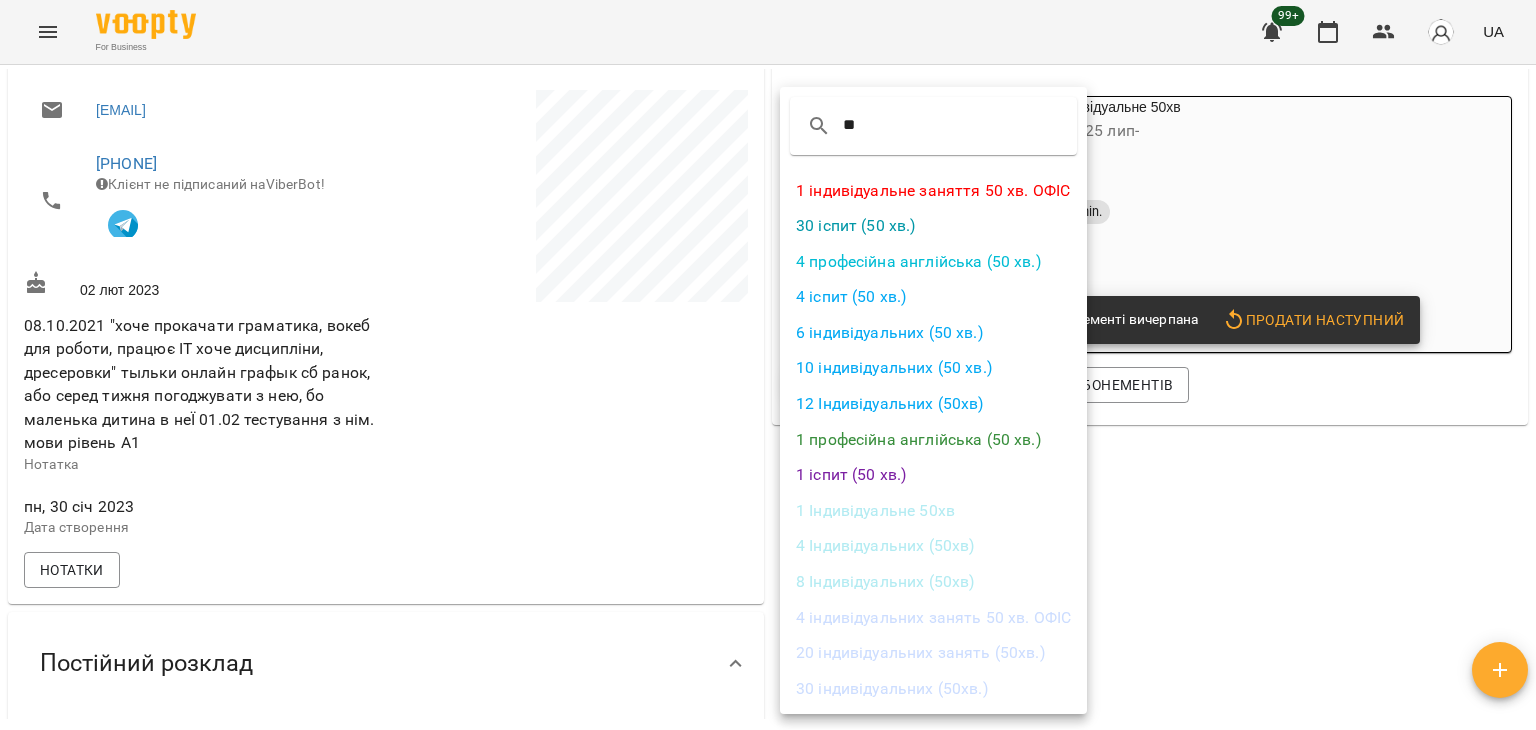 type on "**" 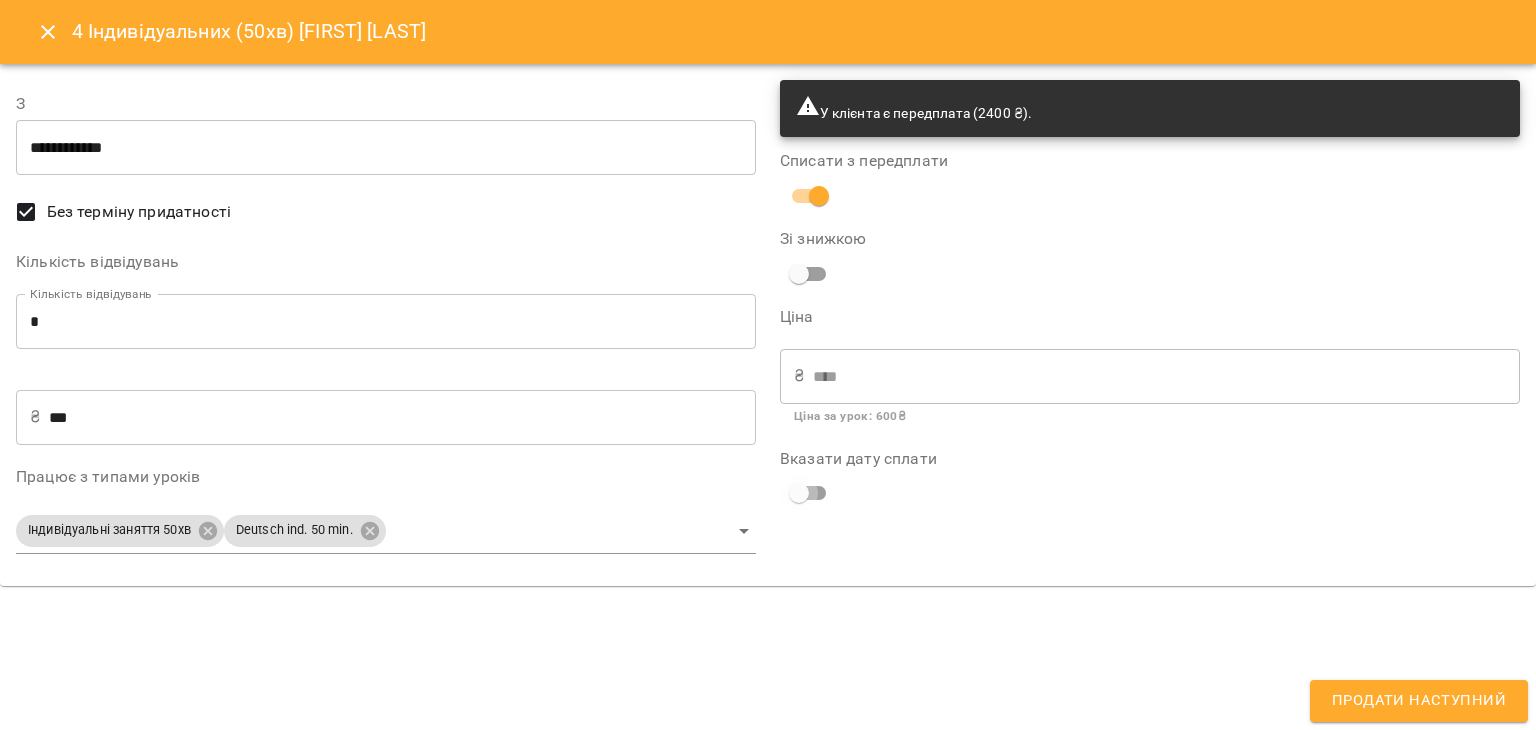 click at bounding box center [799, 493] 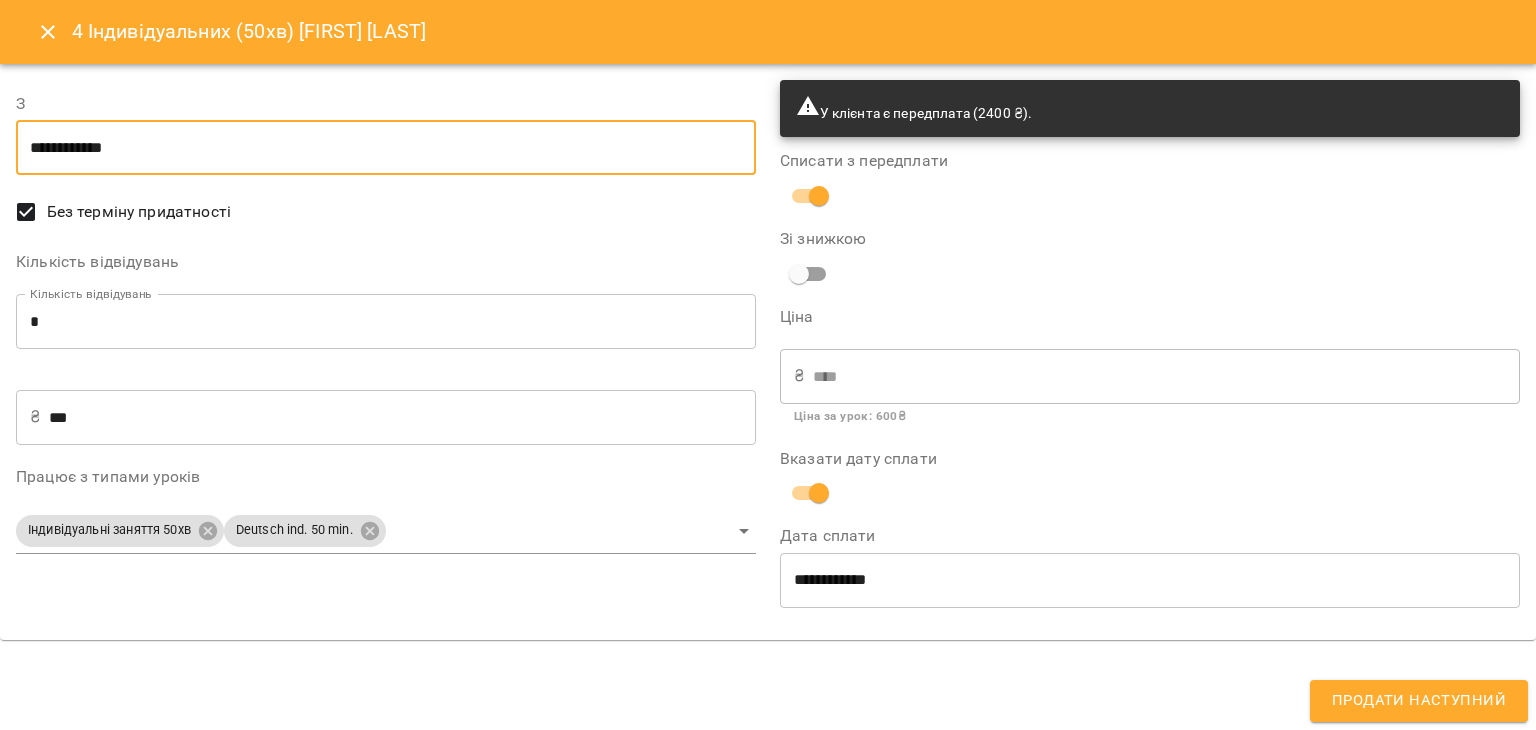 click on "**********" at bounding box center [386, 148] 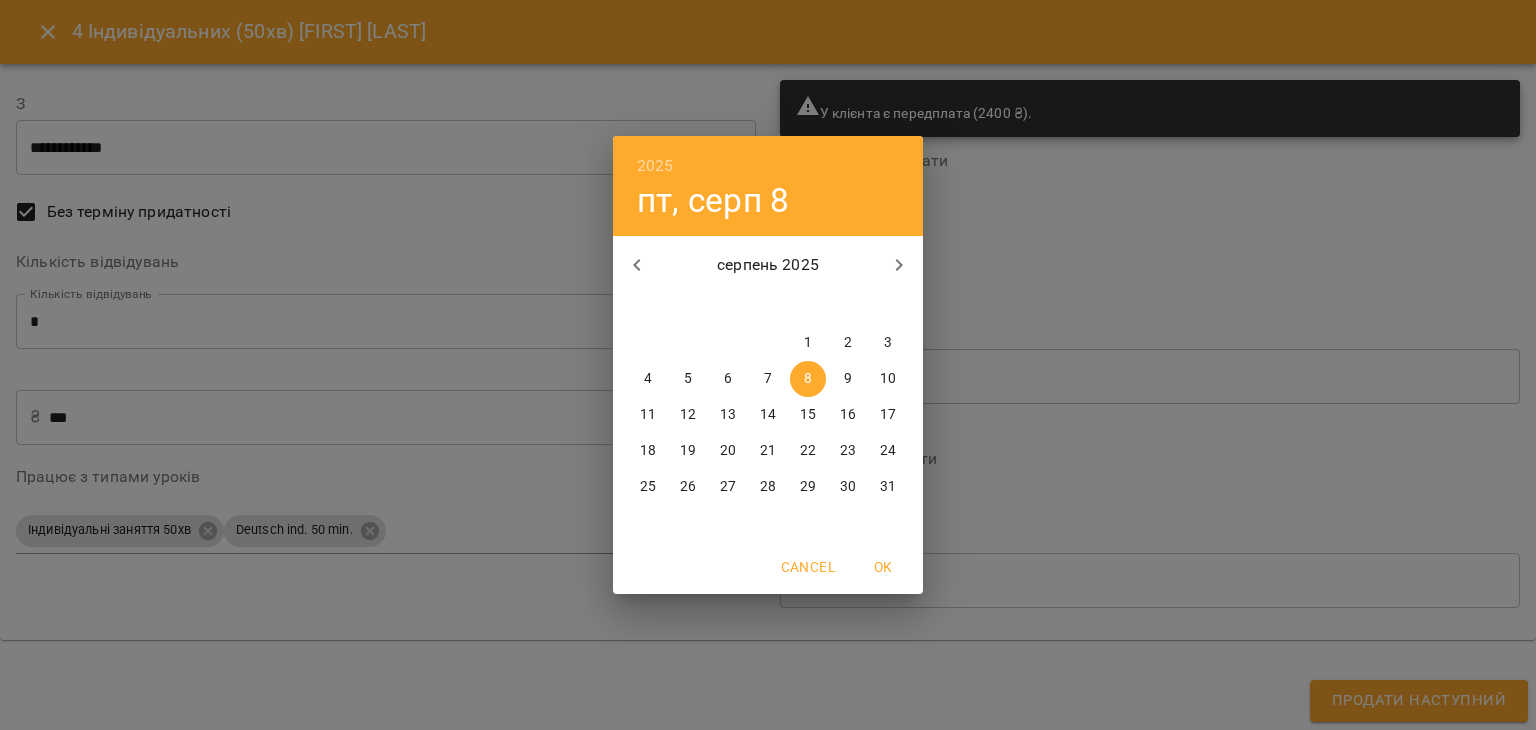 click on "2025 пт, серп 8 серпень 2025 пн вт ср чт пт сб нд 28 29 30 31 1 2 3 4 5 6 7 8 9 10 11 12 13 14 15 16 17 18 19 20 21 22 23 24 25 26 27 28 29 30 31 Cancel OK" at bounding box center [768, 365] 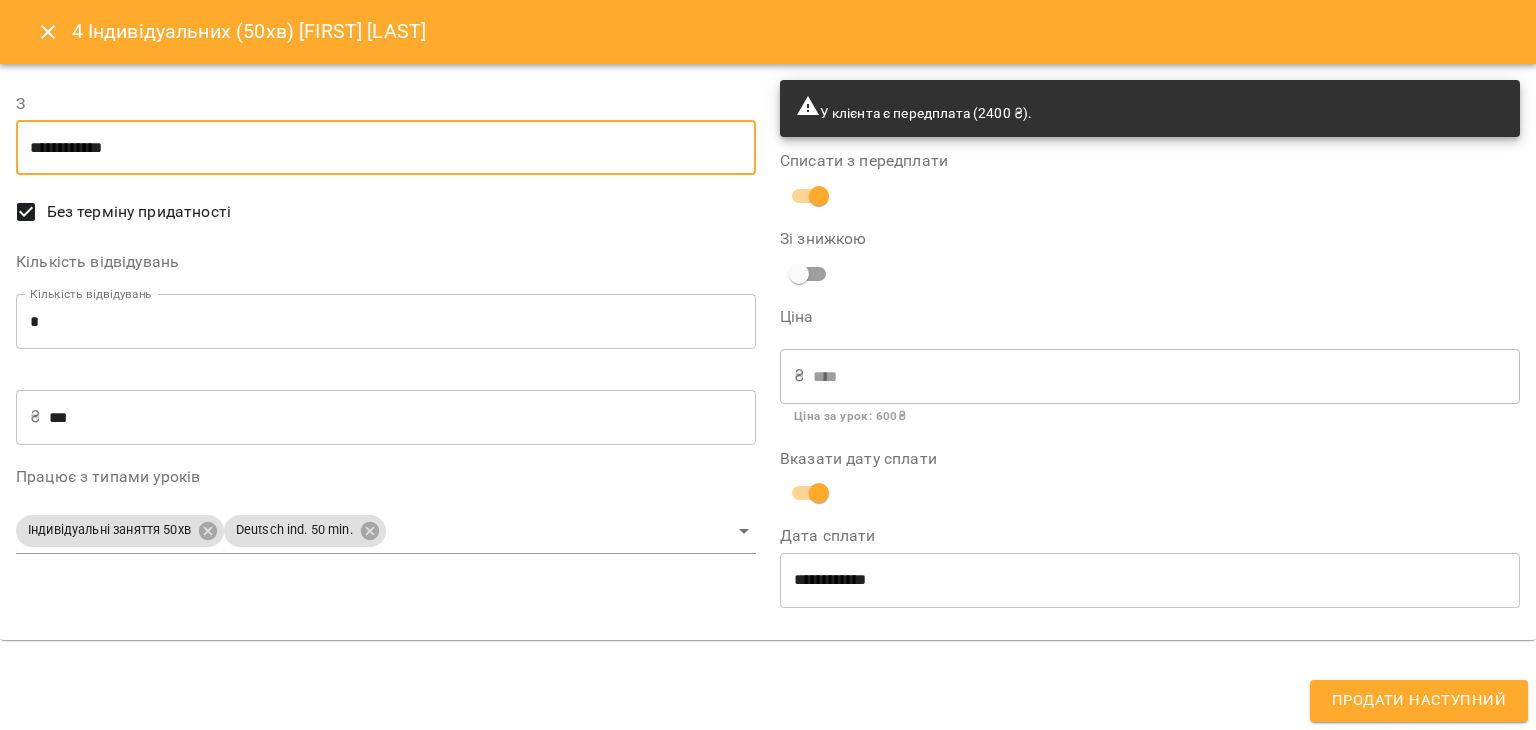 click on "Продати наступний" at bounding box center [1419, 701] 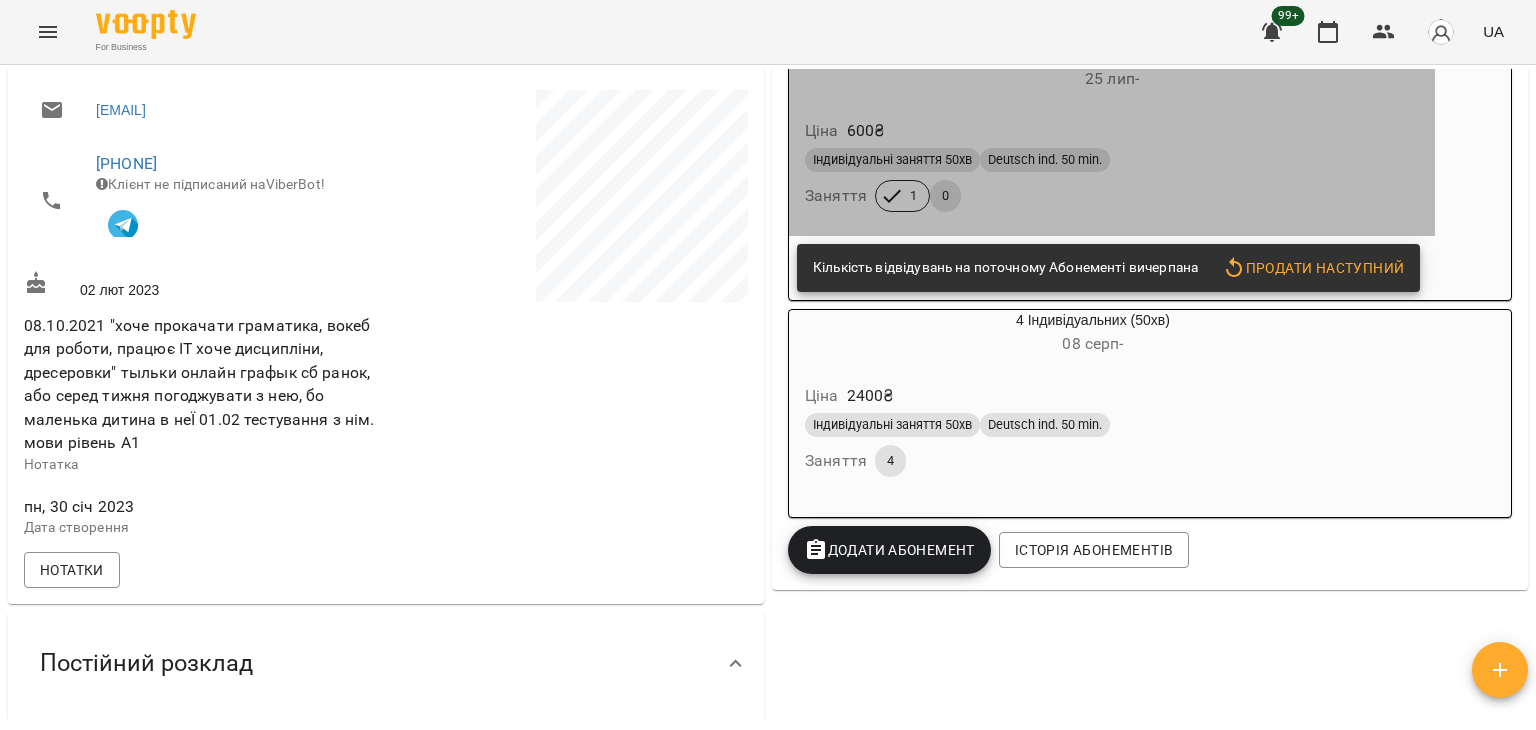click on "Ціна 600 ₴ Індивідуальні заняття 50хв Deutsch ind. 50 min. Заняття 1 0" at bounding box center [1112, 169] 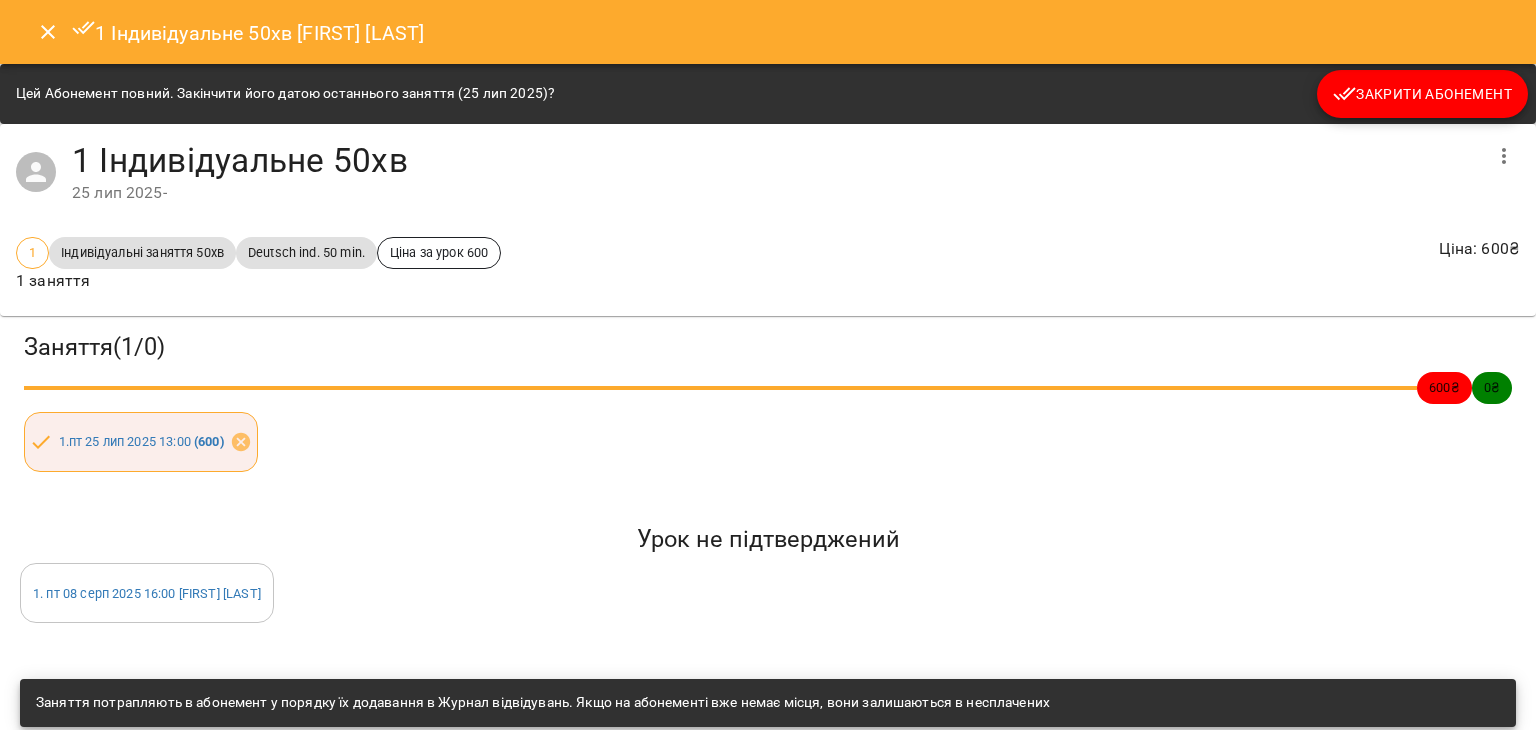 click on "Цей Абонемент повний. Закінчити його датою останнього заняття (25 лип 2025)? Закрити Абонемент" at bounding box center [768, 94] 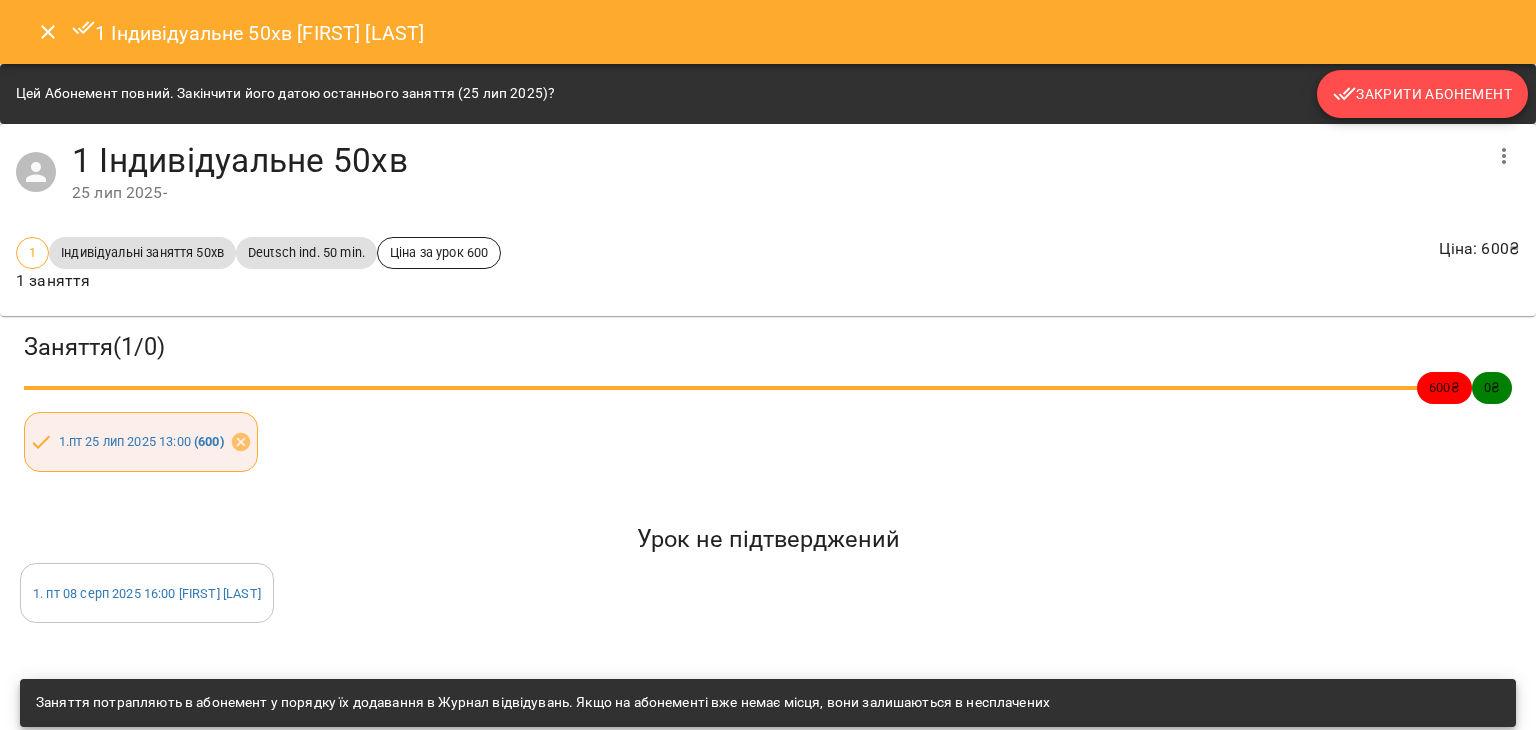 click on "Закрити Абонемент" at bounding box center (1422, 94) 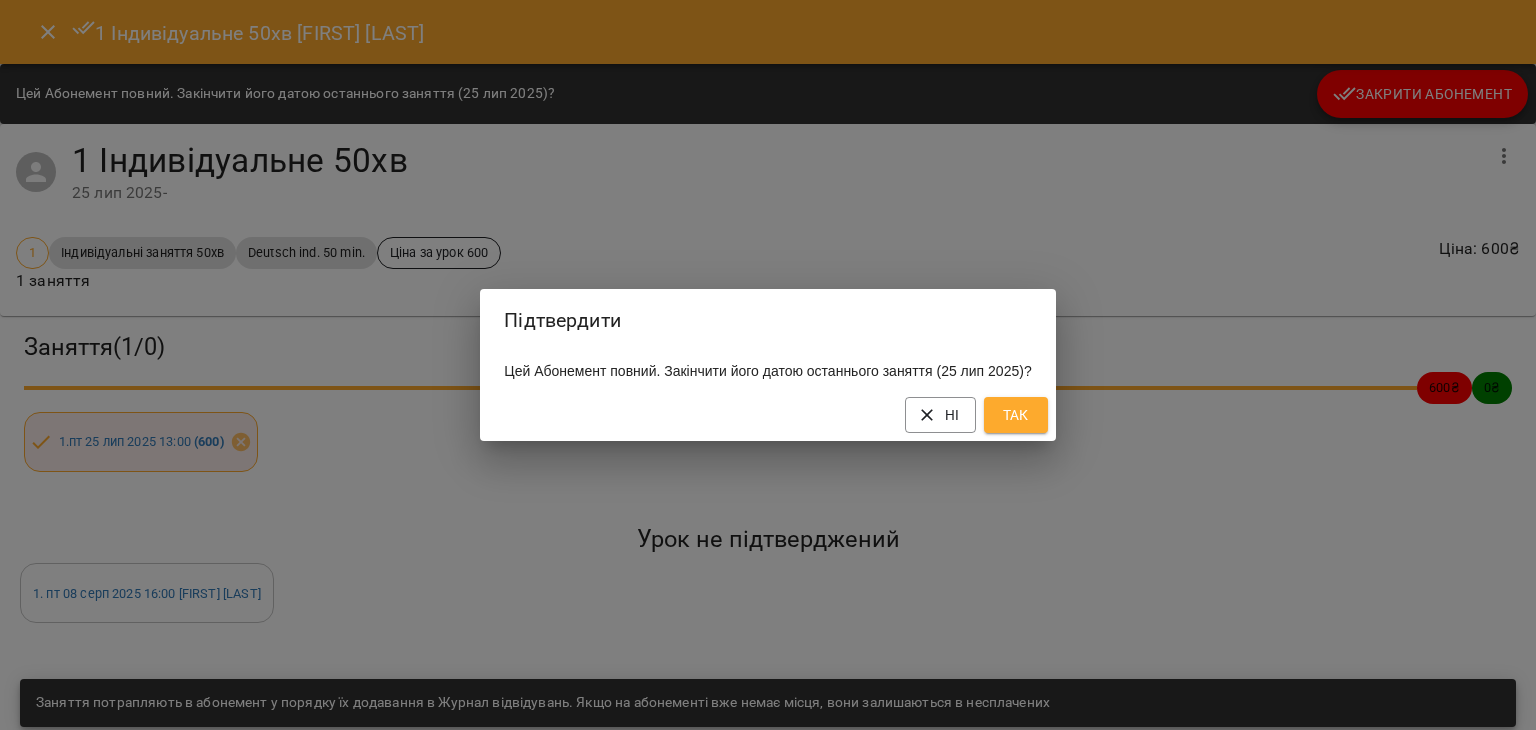 click on "Ні Так" at bounding box center [767, 415] 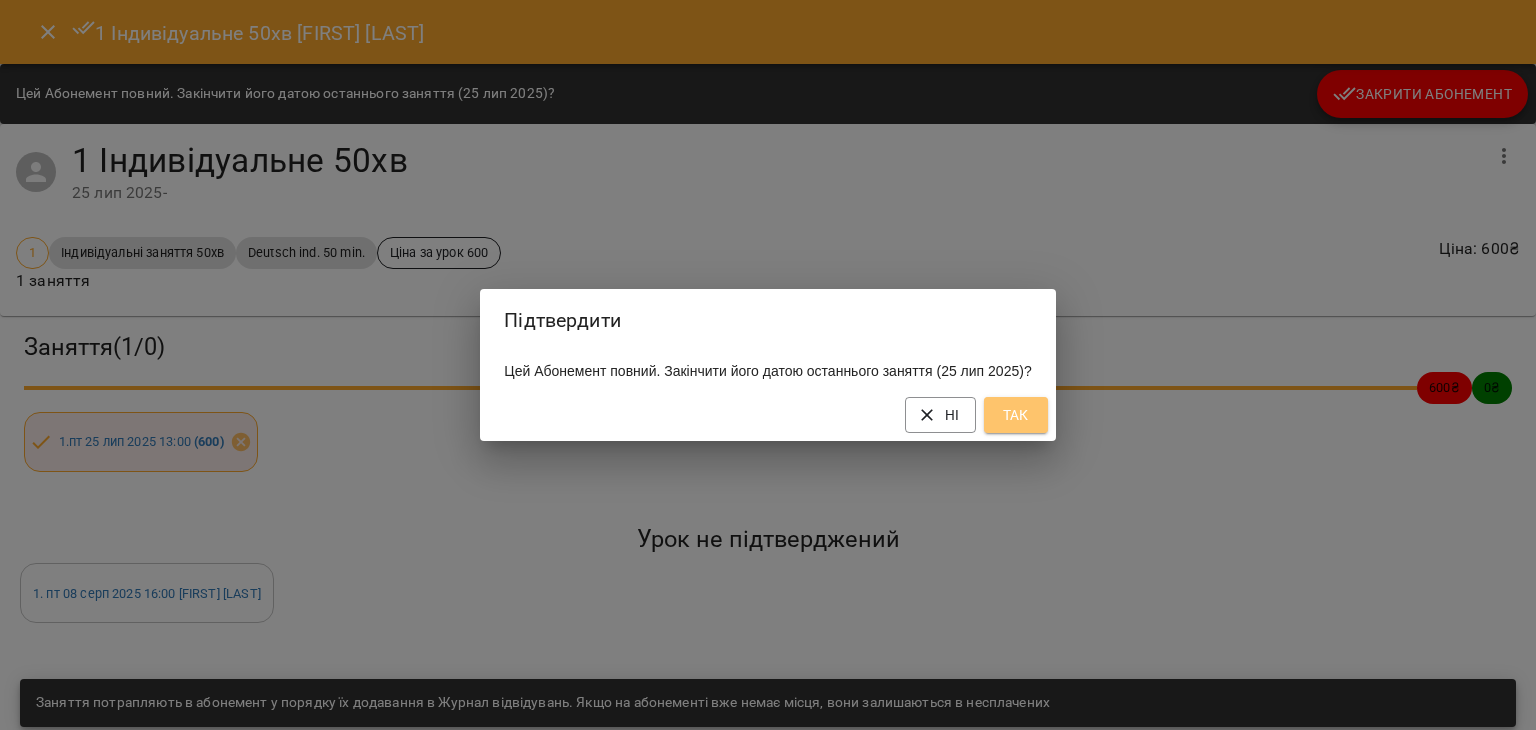 click on "Так" at bounding box center (1016, 415) 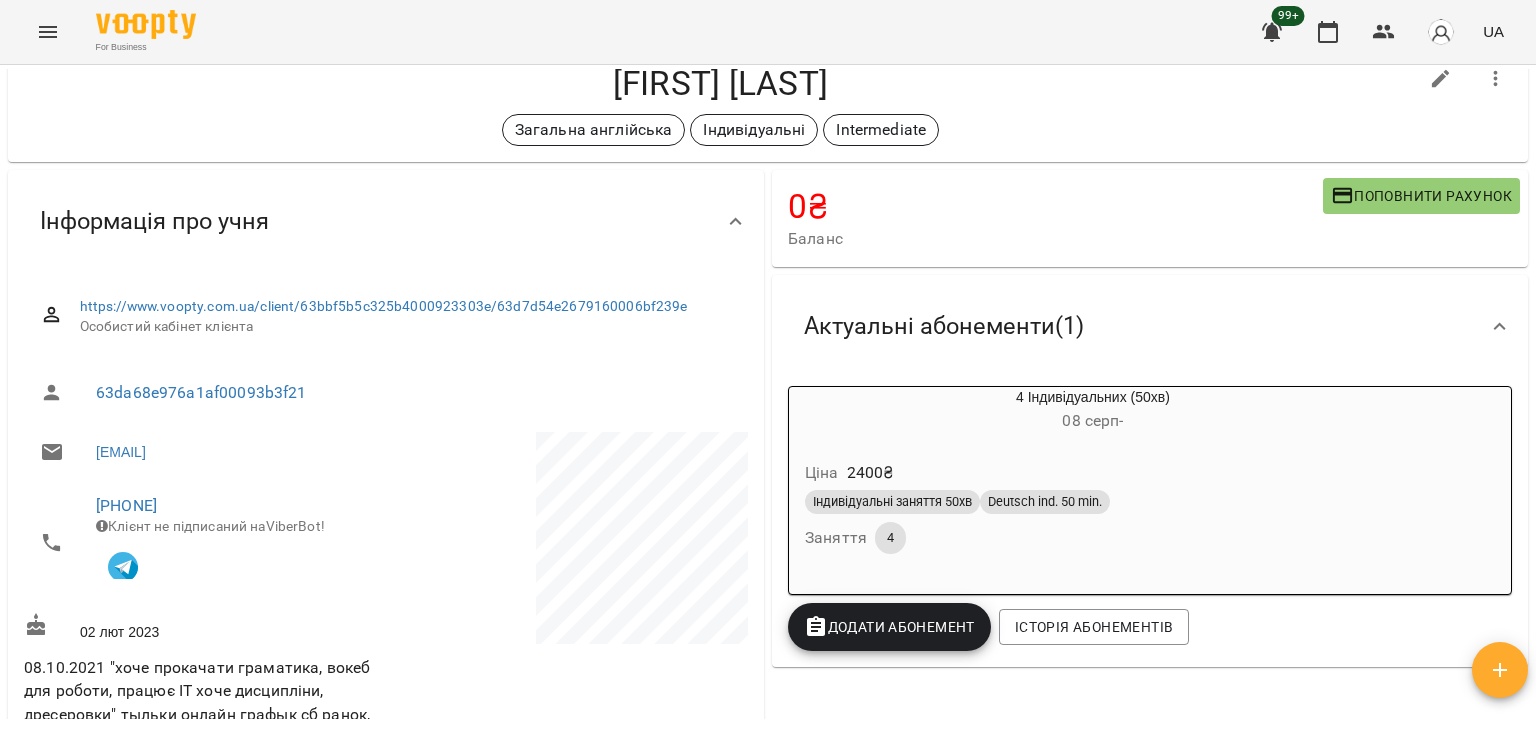 scroll, scrollTop: 0, scrollLeft: 0, axis: both 